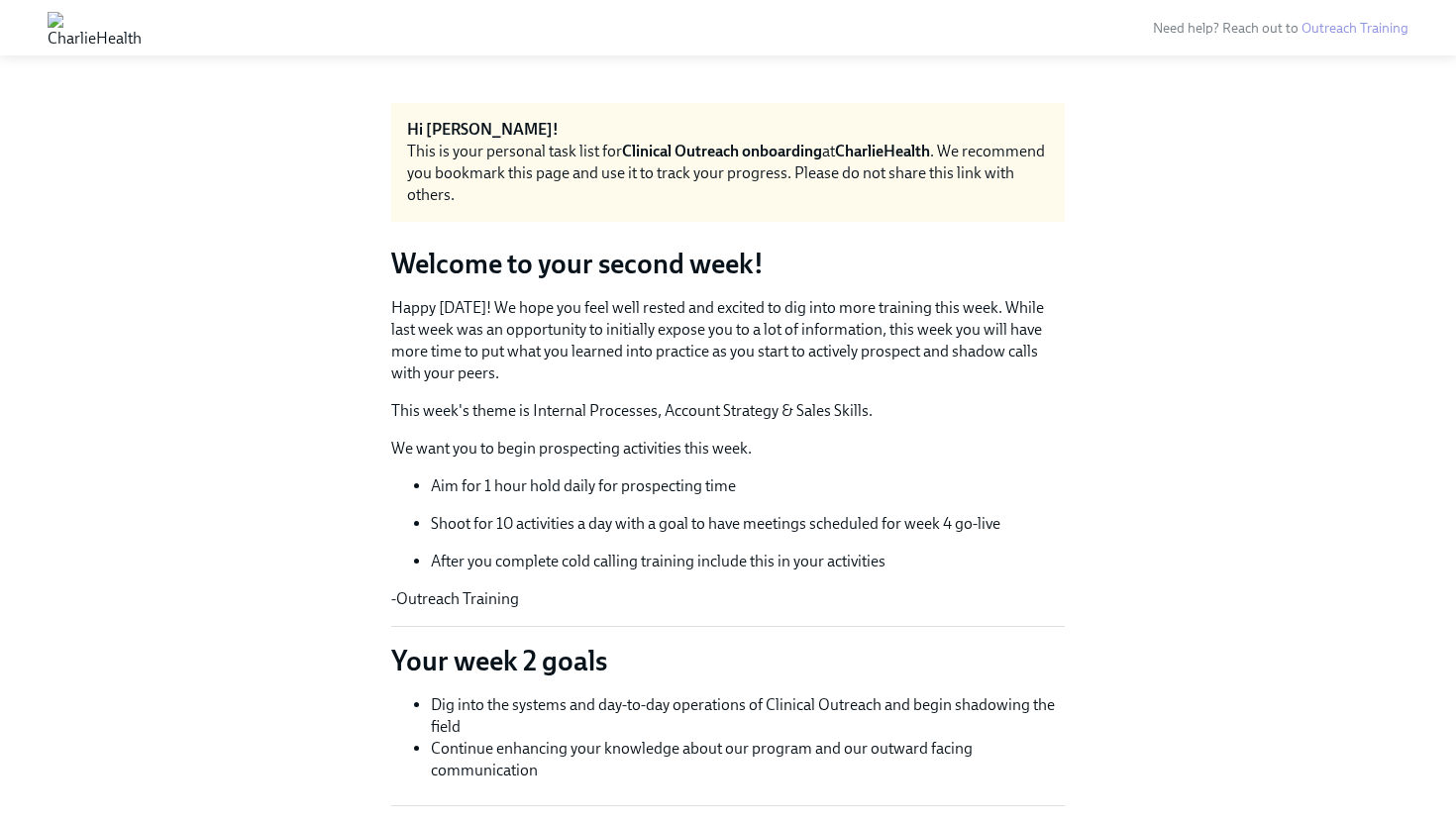 scroll, scrollTop: 52, scrollLeft: 0, axis: vertical 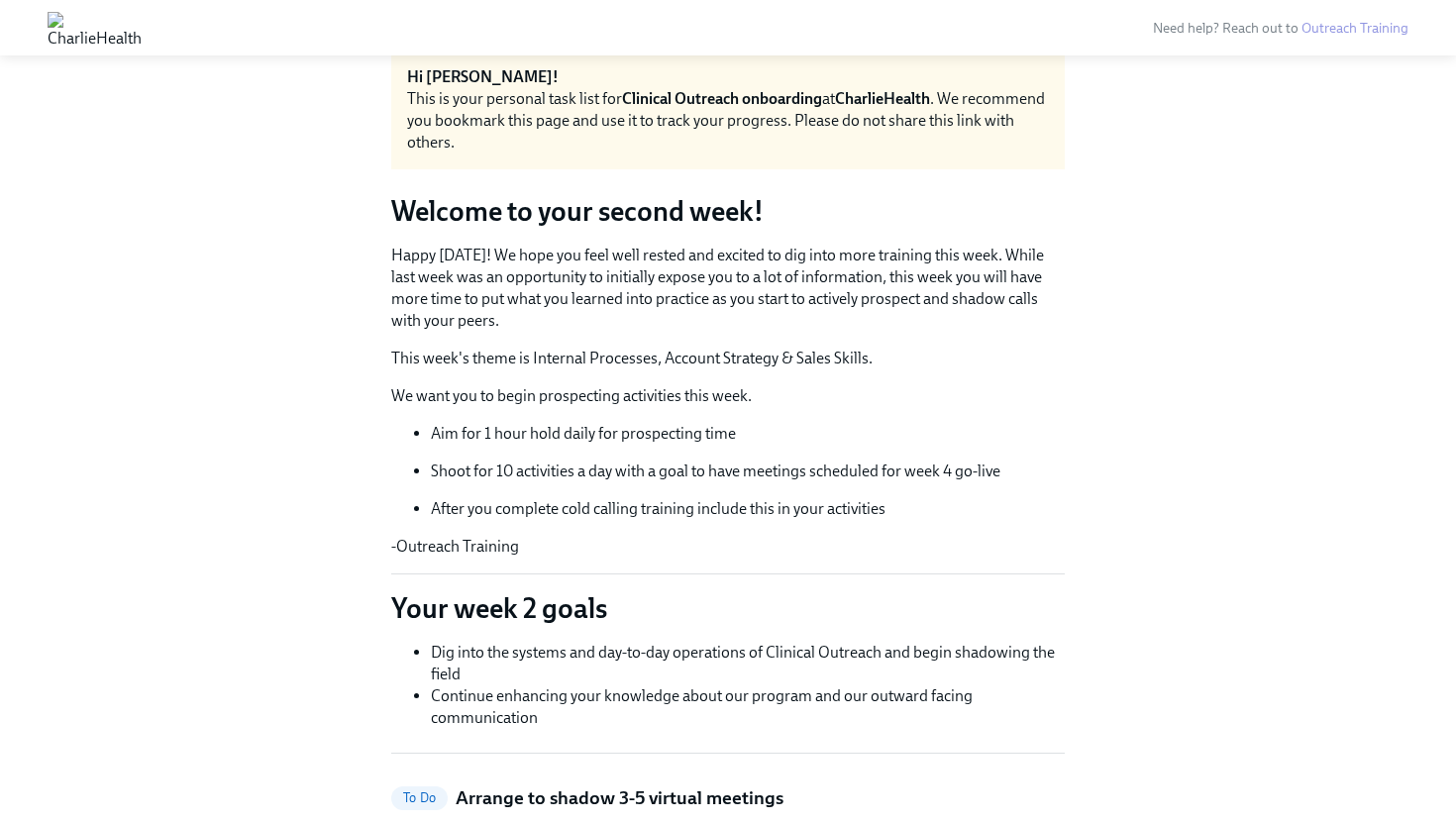 click on "Happy [DATE]! We hope you feel well rested and excited to dig into more training this week. While last week was an opportunity to initially expose you to a lot of information, this week you will have more time to put what you learned into practice as you start to actively prospect and shadow calls with your peers." at bounding box center [728, 288] 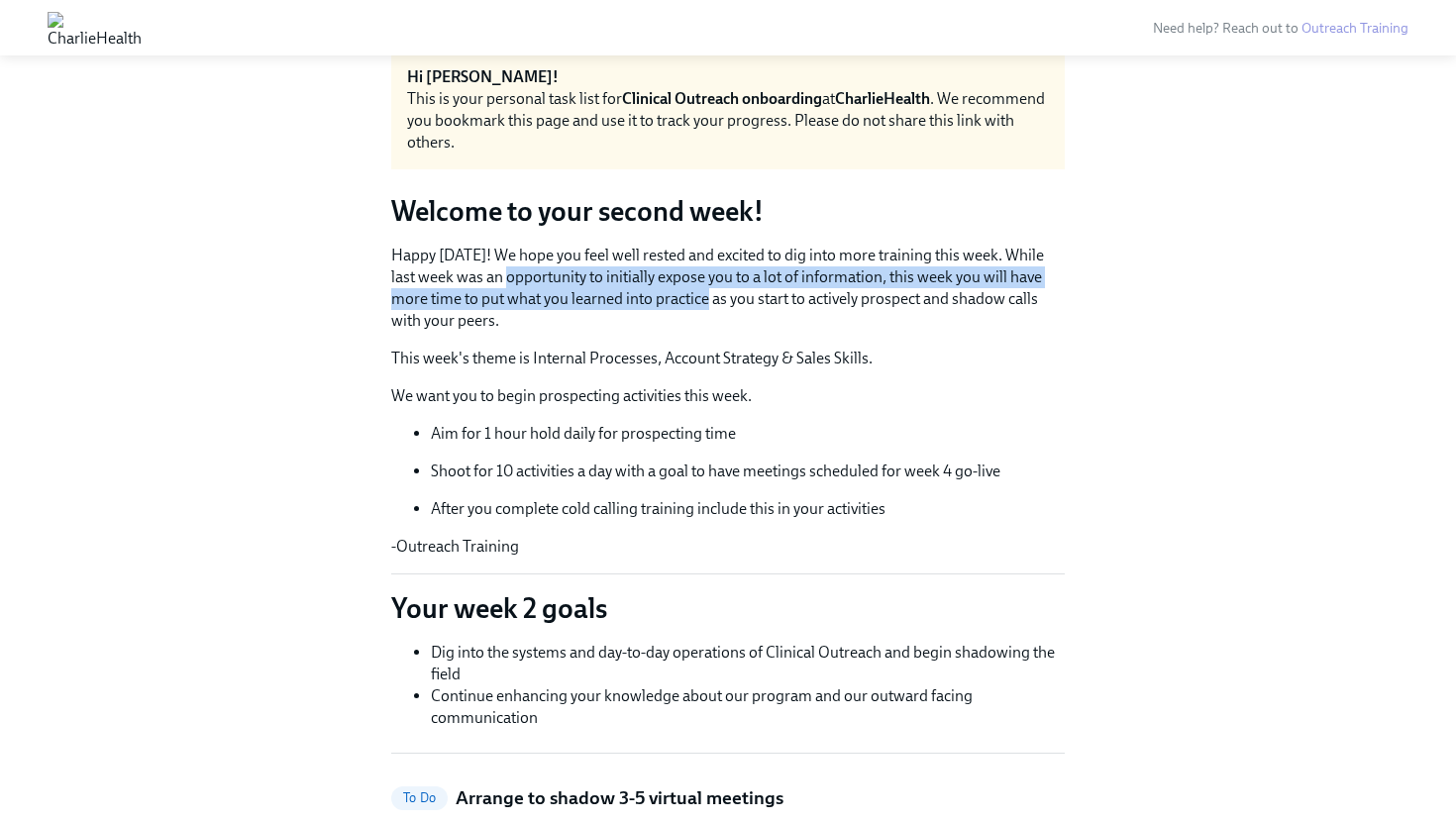 drag, startPoint x: 678, startPoint y: 305, endPoint x: 540, endPoint y: 276, distance: 141.01418 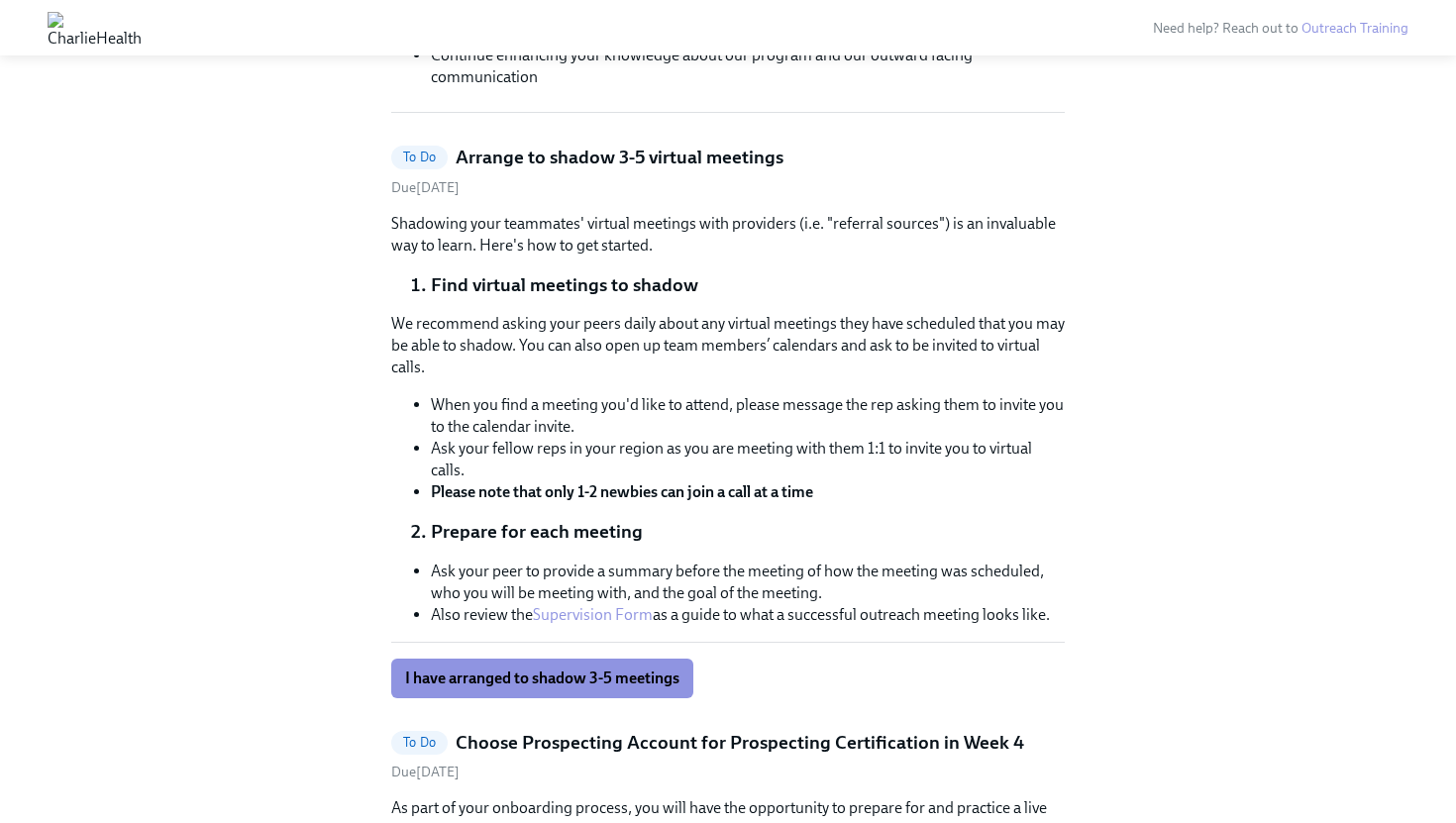 scroll, scrollTop: 712, scrollLeft: 0, axis: vertical 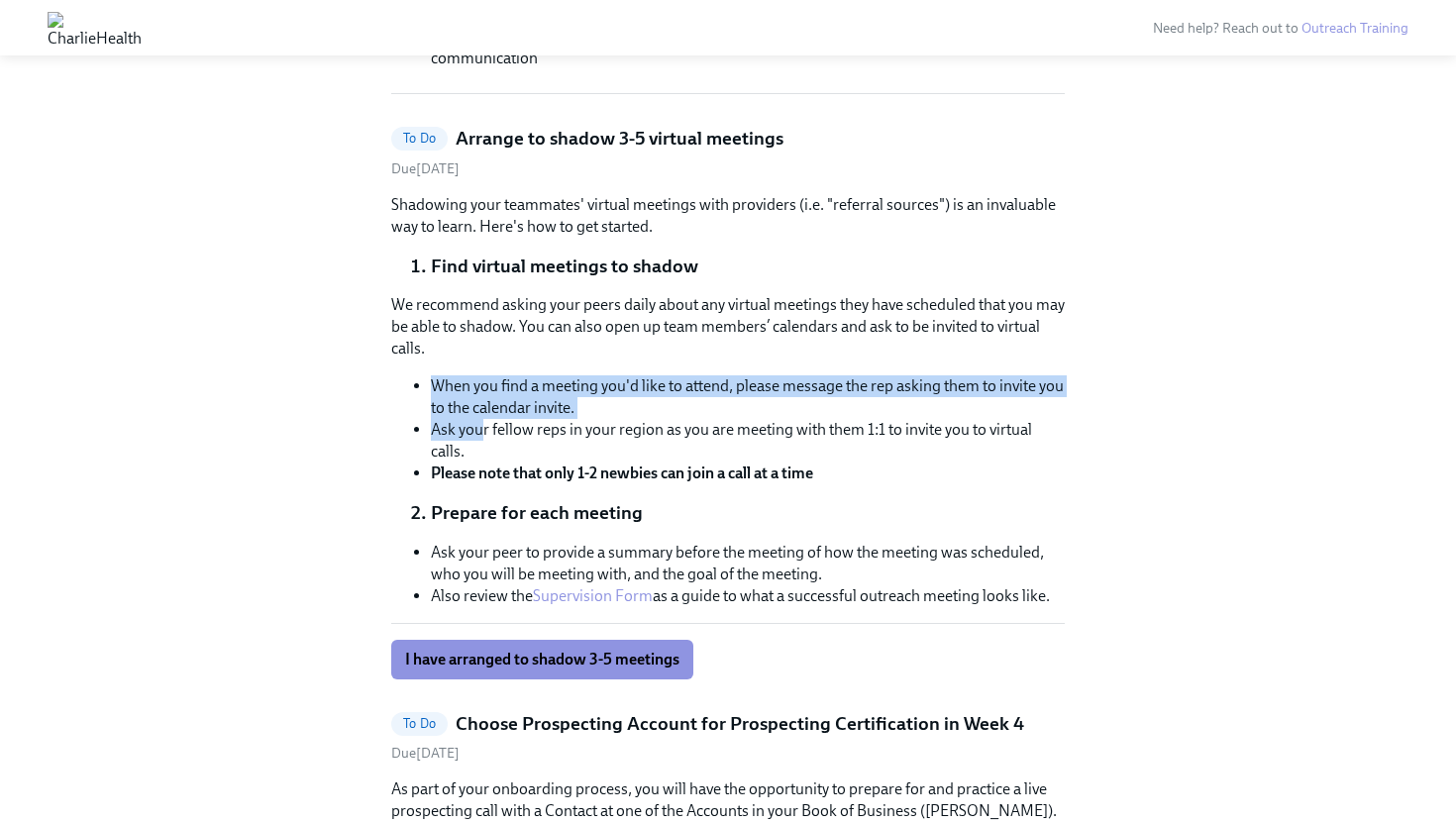 drag, startPoint x: 480, startPoint y: 429, endPoint x: 513, endPoint y: 355, distance: 81.025 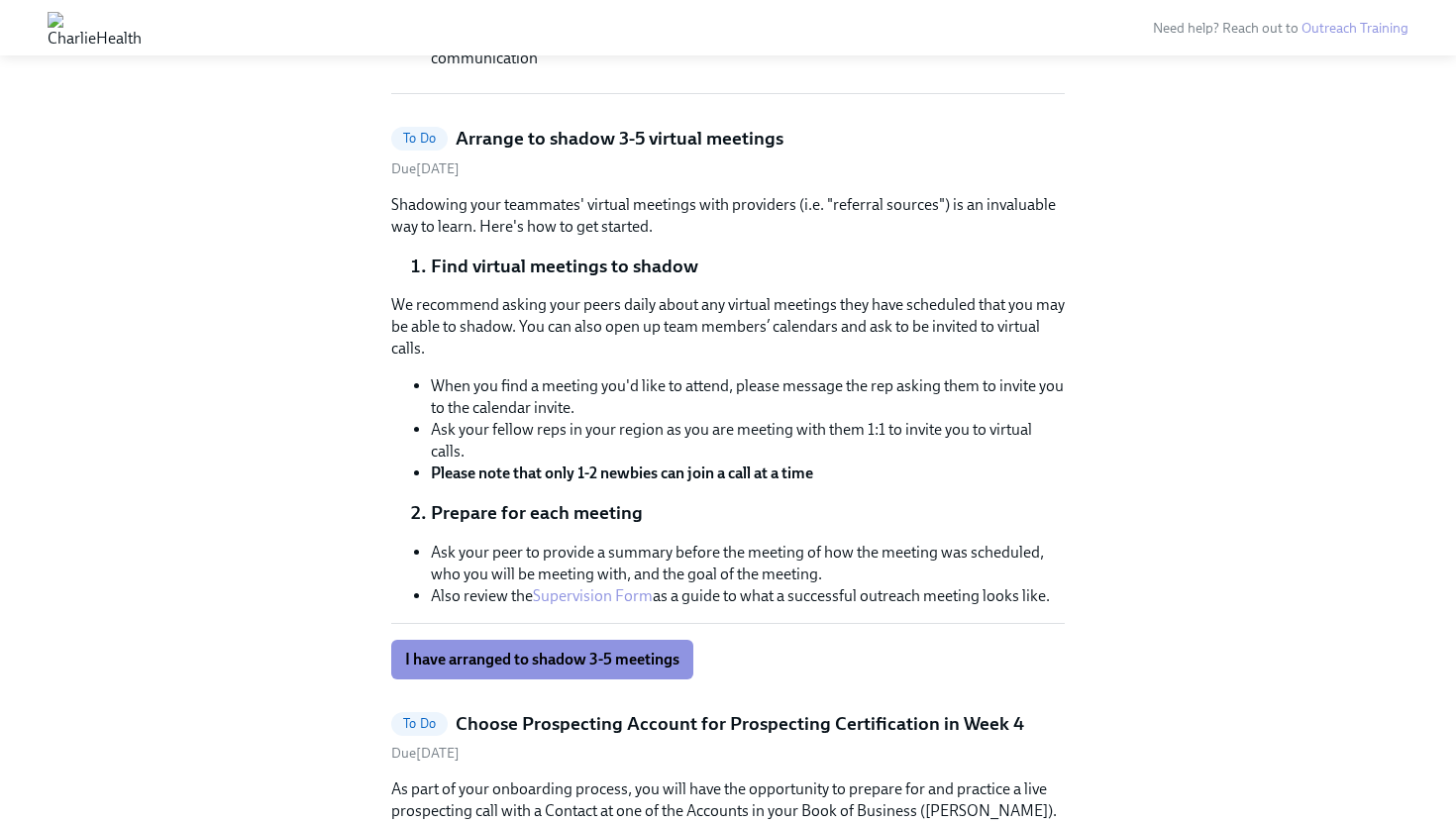 click on "When you find a meeting you'd like to attend, please message the rep asking them to invite you to the calendar invite." at bounding box center (748, 397) 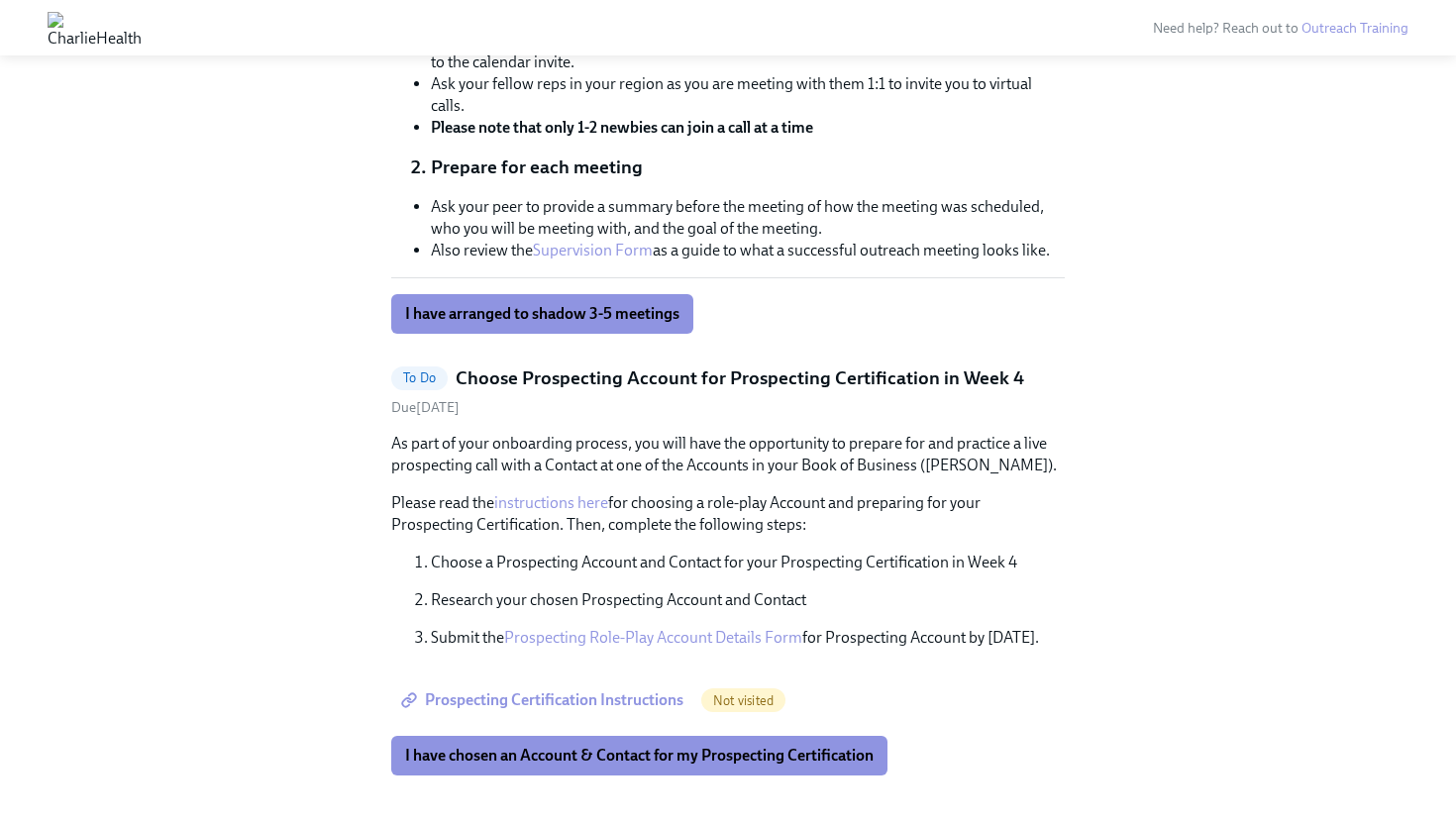 scroll, scrollTop: 1215, scrollLeft: 0, axis: vertical 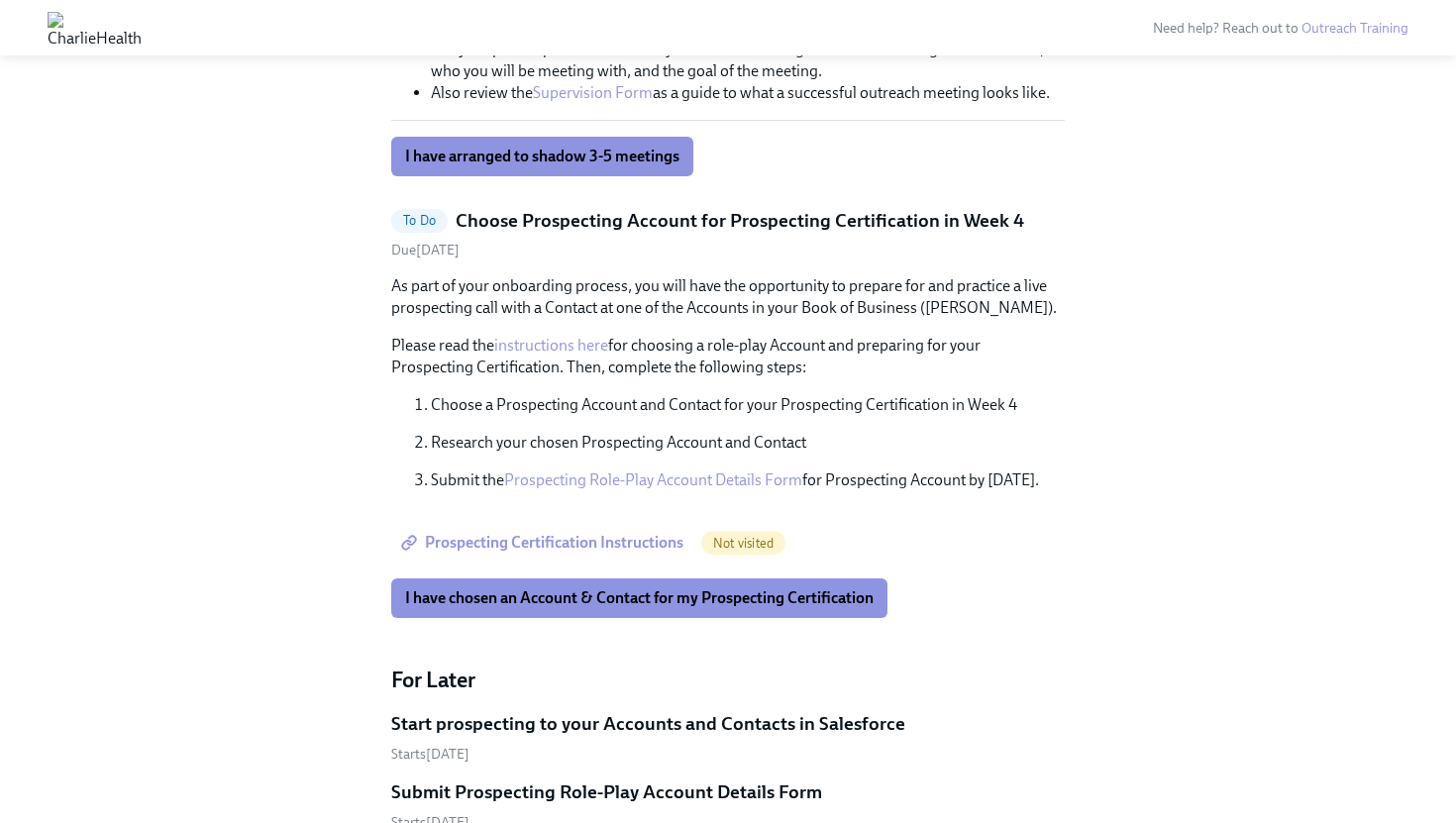drag, startPoint x: 830, startPoint y: 371, endPoint x: 483, endPoint y: 228, distance: 375.31054 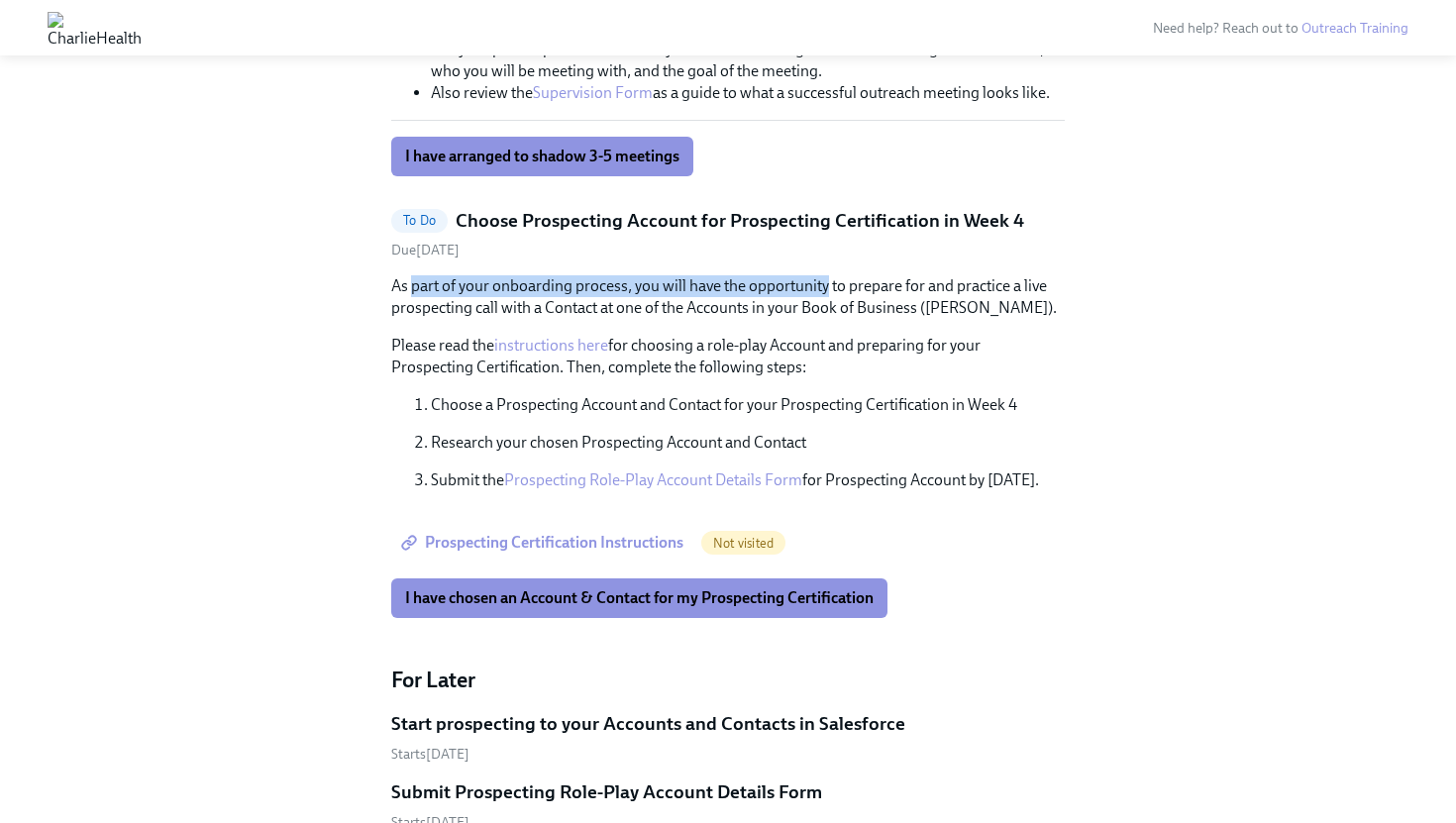 drag, startPoint x: 415, startPoint y: 295, endPoint x: 806, endPoint y: 296, distance: 391.00128 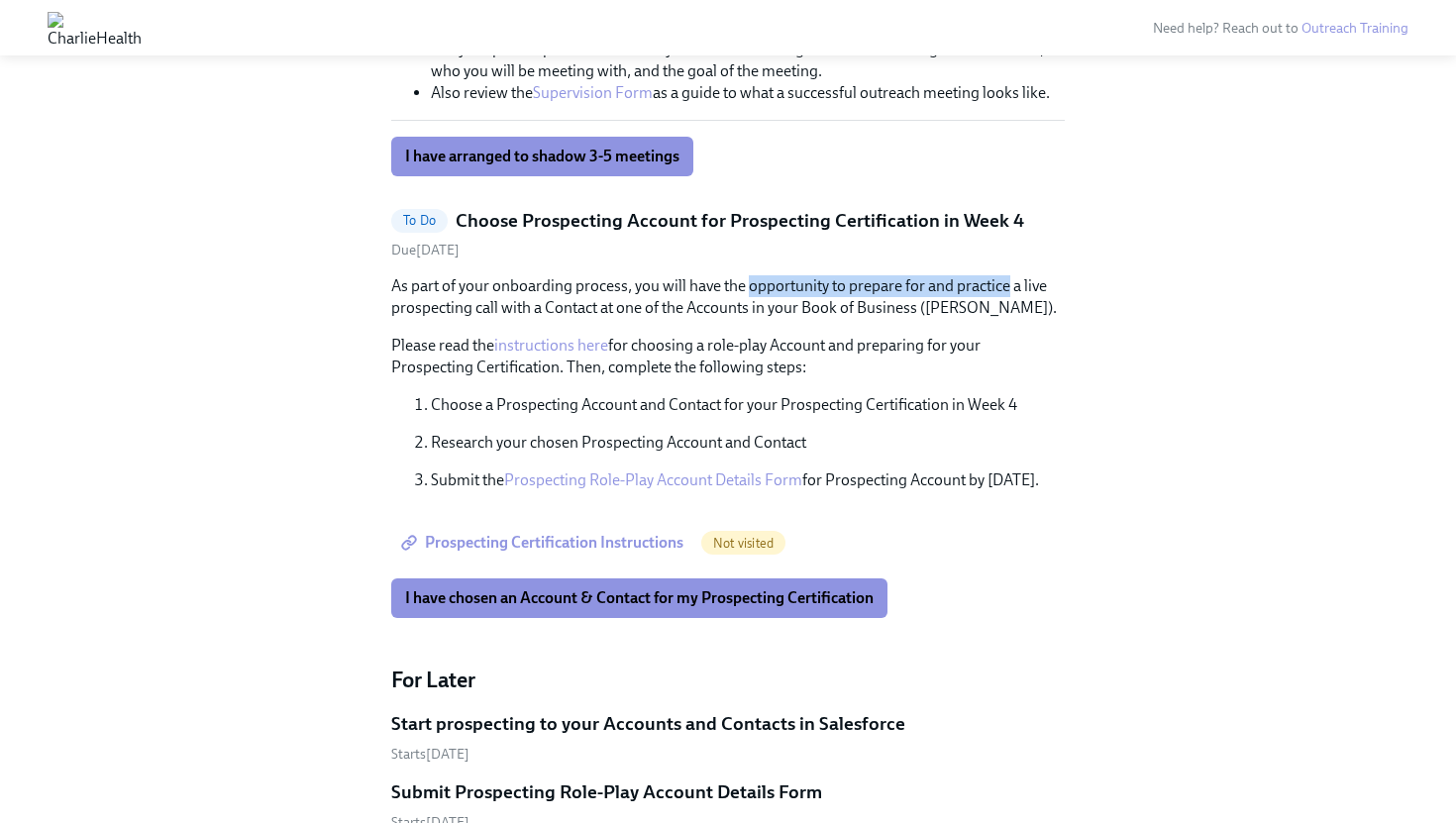 drag, startPoint x: 806, startPoint y: 296, endPoint x: 972, endPoint y: 295, distance: 166.00301 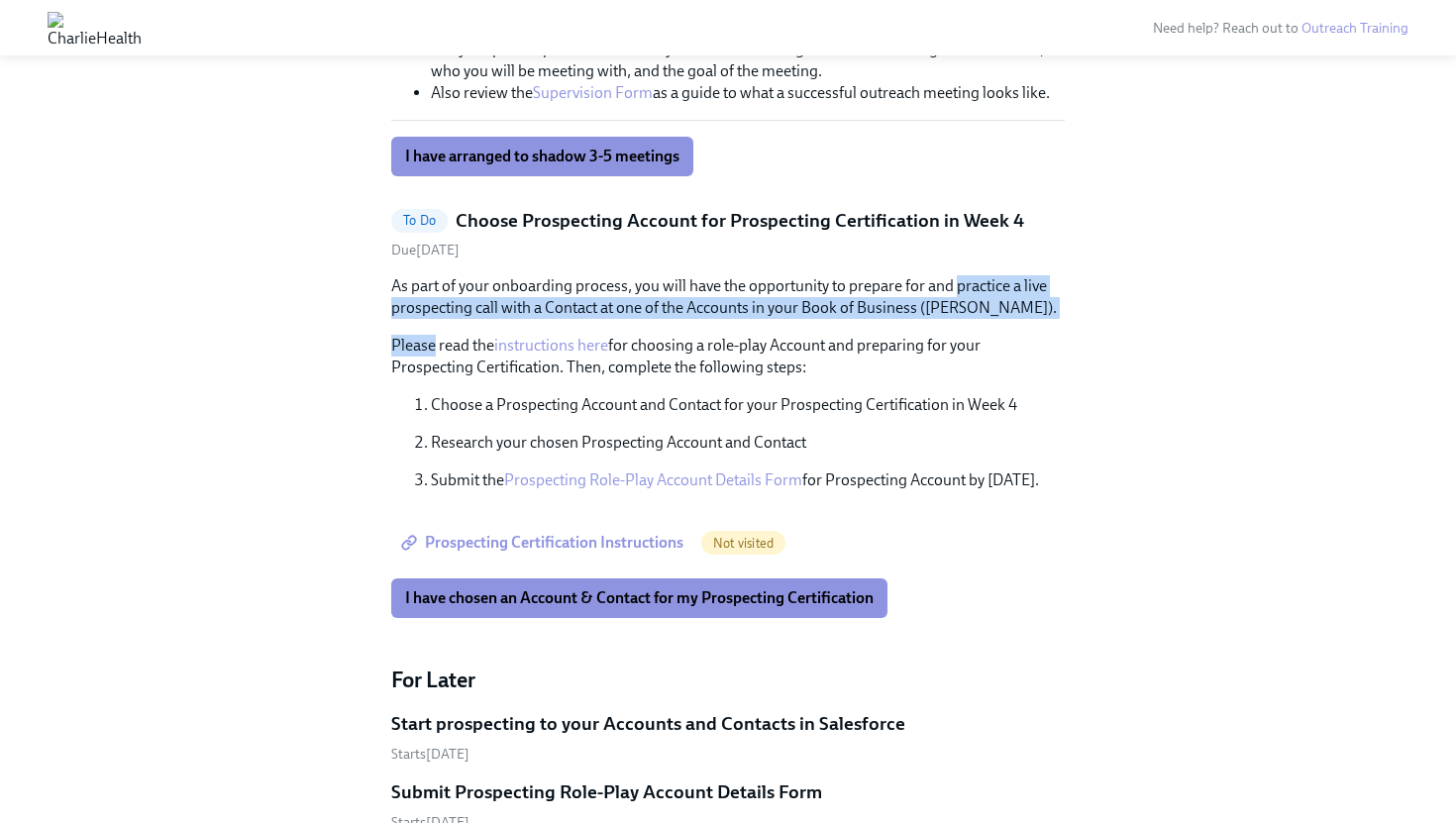 drag, startPoint x: 972, startPoint y: 295, endPoint x: 464, endPoint y: 323, distance: 508.77107 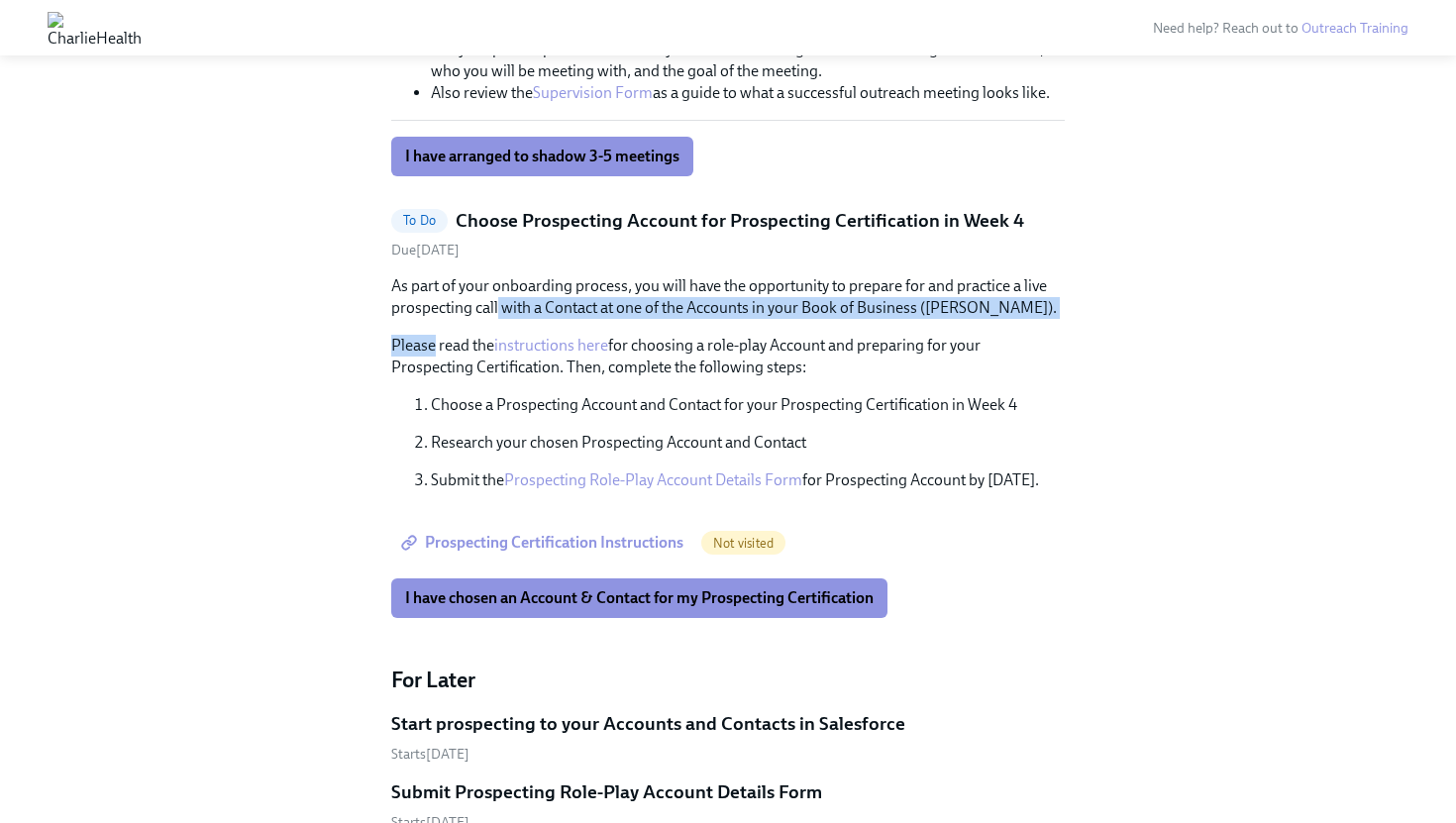 drag, startPoint x: 464, startPoint y: 323, endPoint x: 499, endPoint y: 299, distance: 42.43819 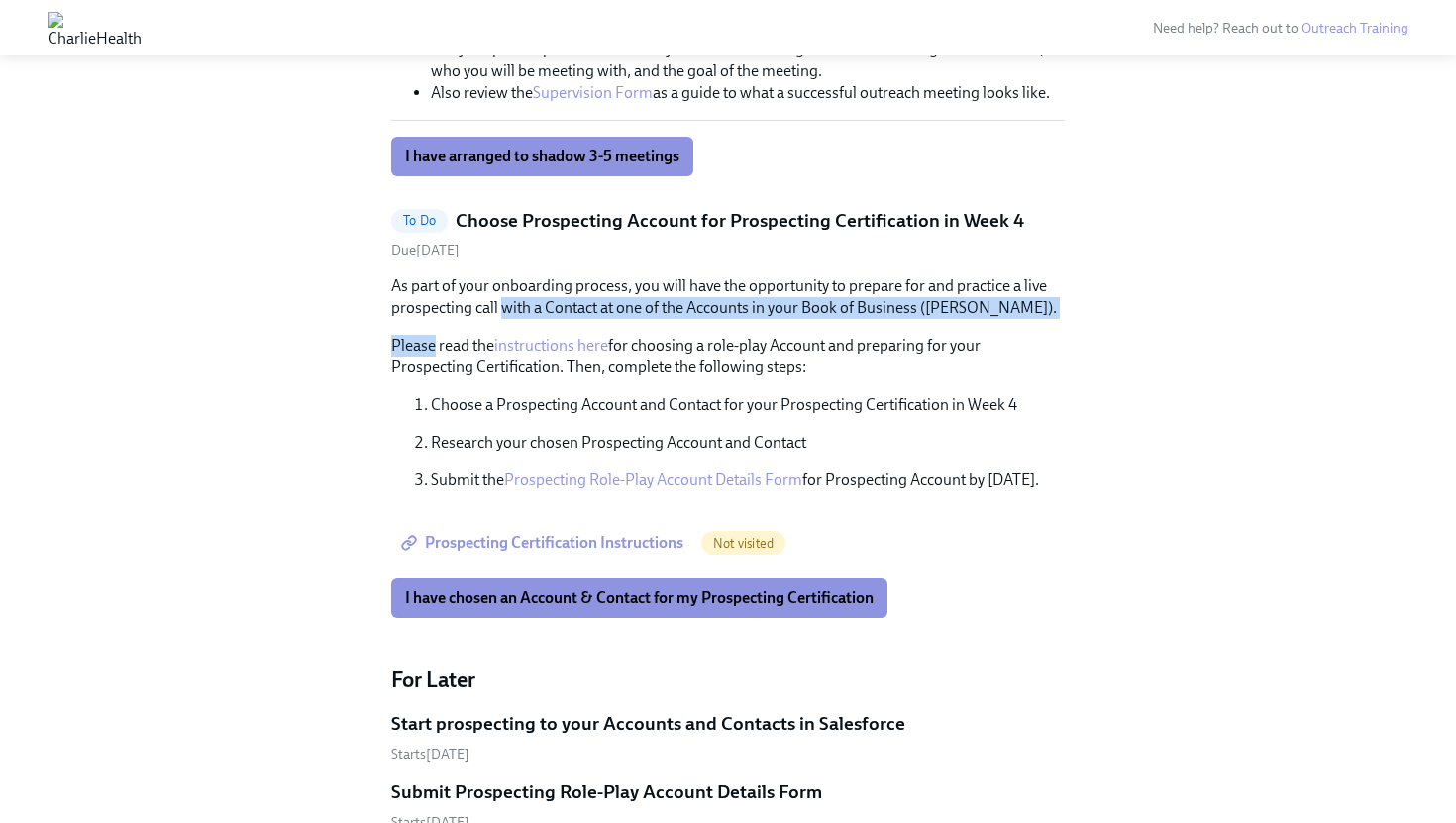 click on "As part of your onboarding process, you will have the opportunity to prepare for and practice a live prospecting call with a Contact at one of the Accounts in your Book of Business ([PERSON_NAME])." at bounding box center (728, 297) 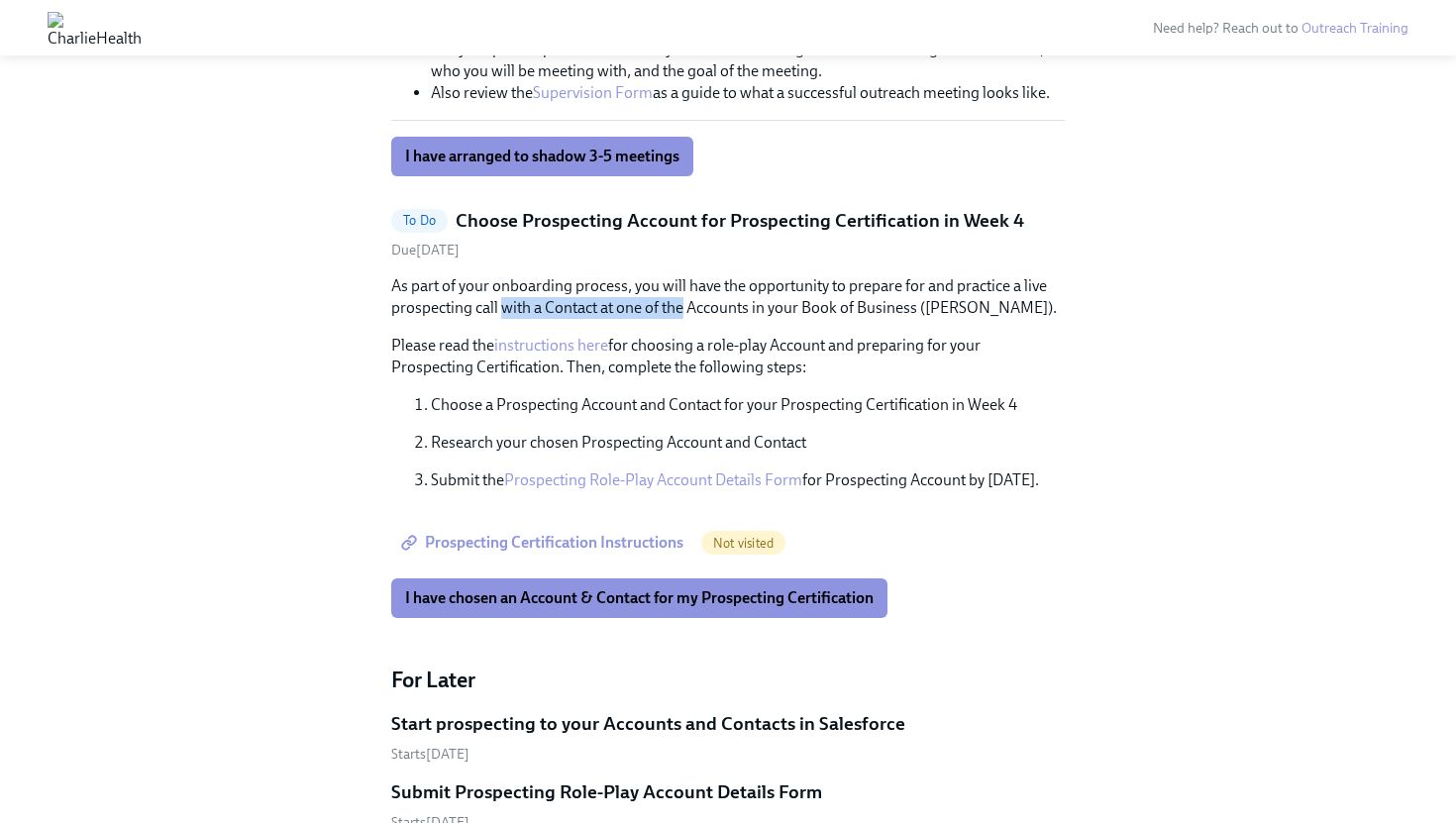 drag, startPoint x: 499, startPoint y: 299, endPoint x: 672, endPoint y: 309, distance: 173.28878 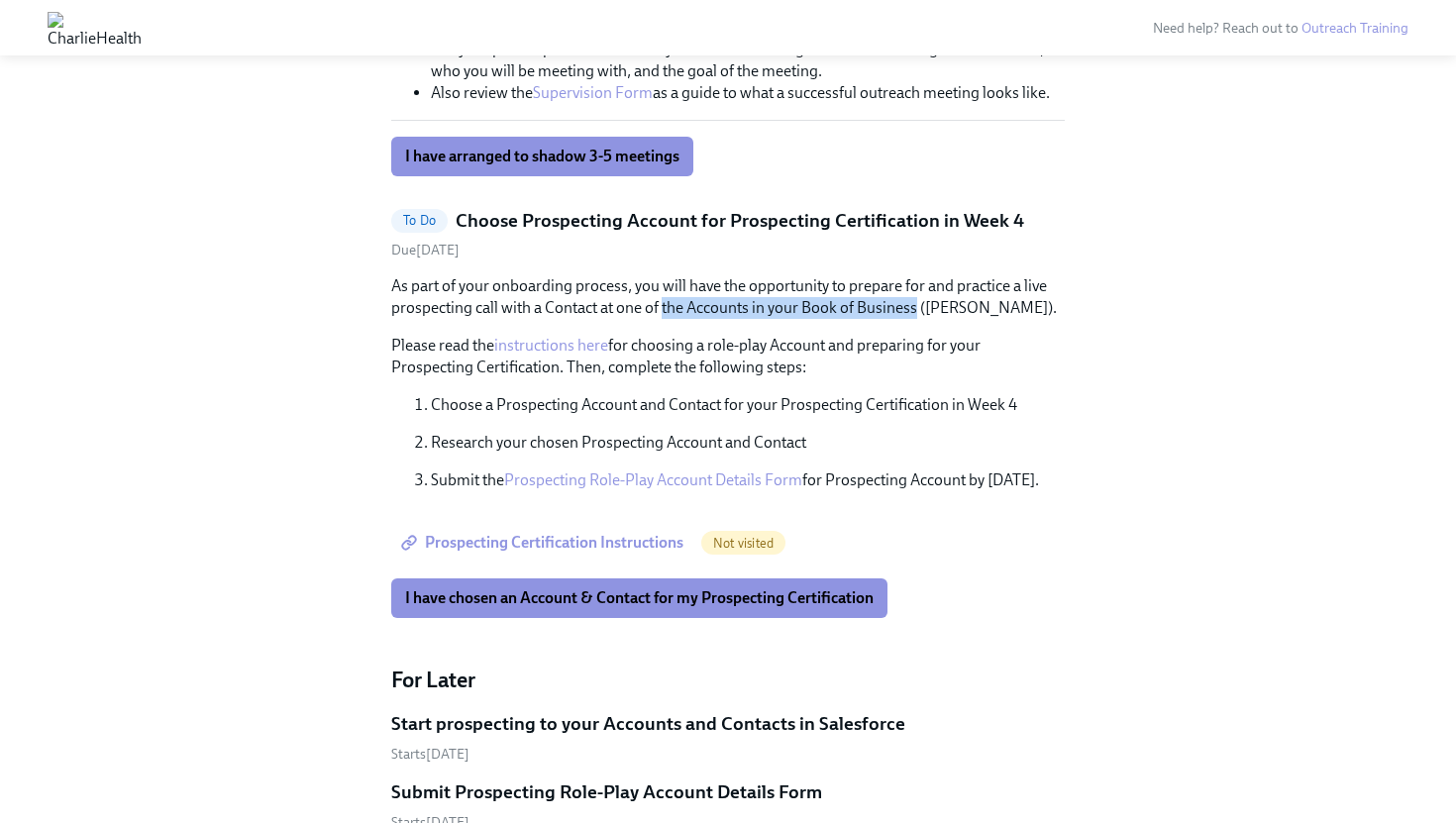 drag, startPoint x: 672, startPoint y: 309, endPoint x: 898, endPoint y: 309, distance: 226 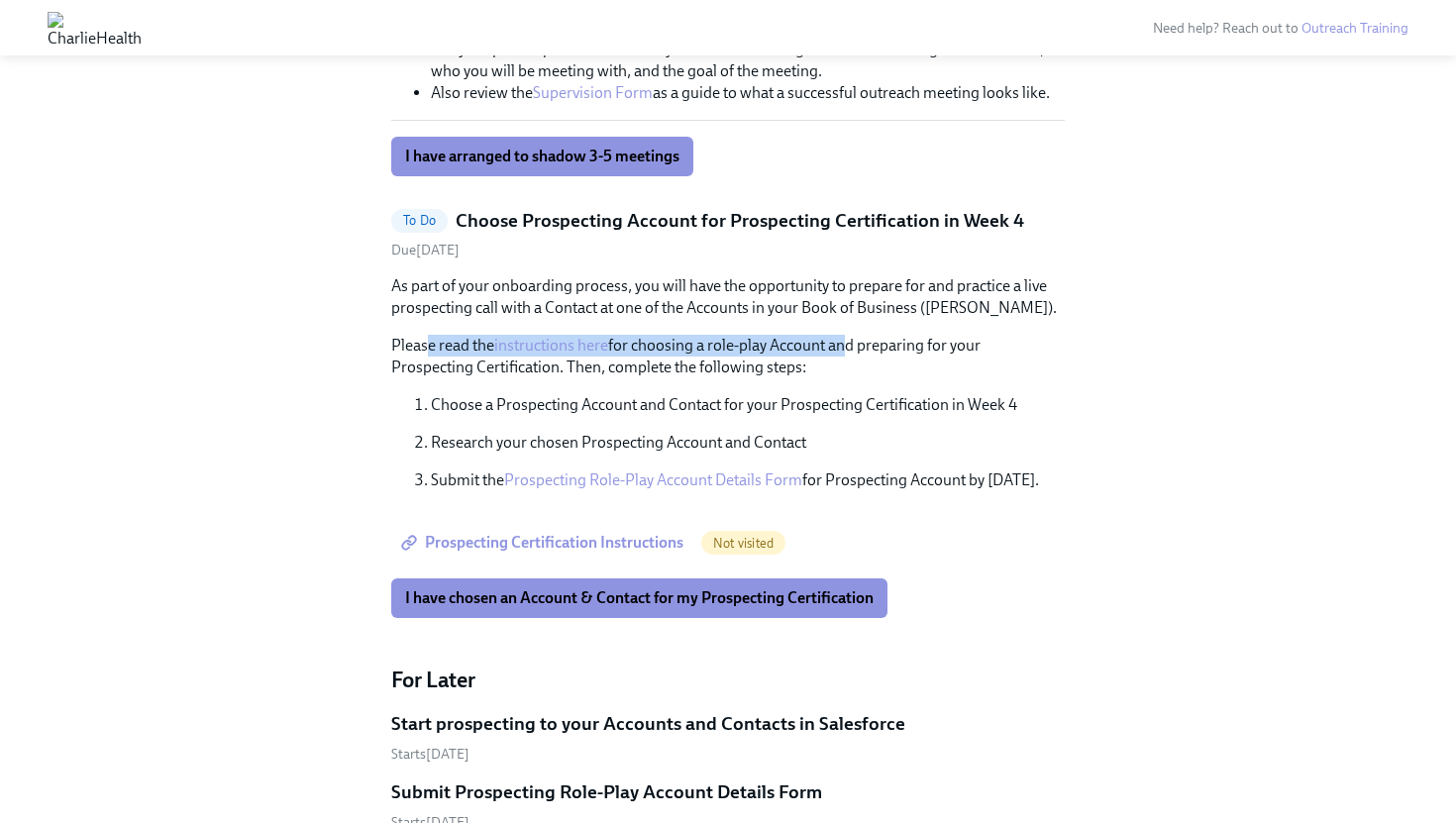 drag, startPoint x: 428, startPoint y: 346, endPoint x: 841, endPoint y: 340, distance: 413.04358 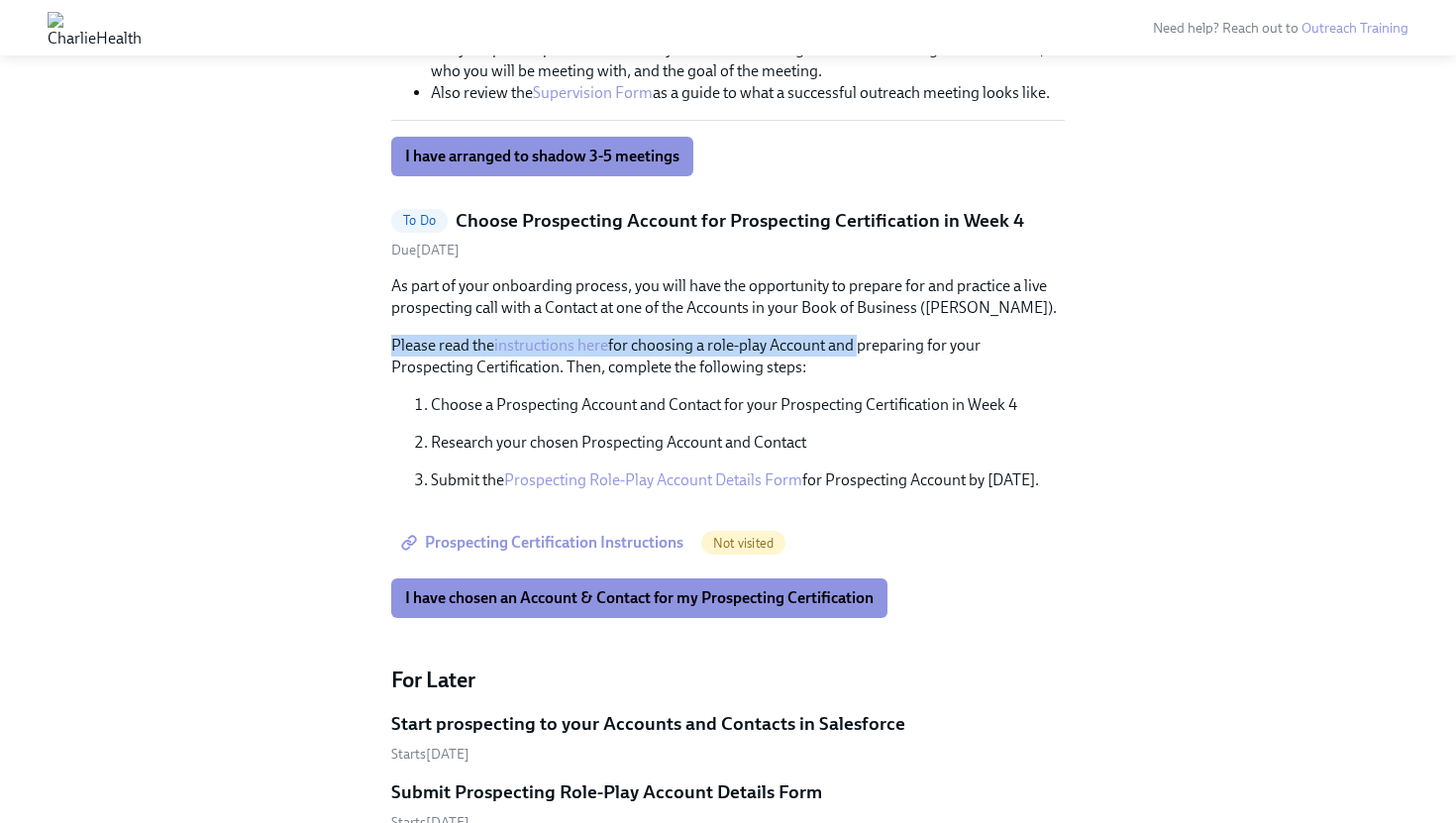 drag, startPoint x: 841, startPoint y: 340, endPoint x: 751, endPoint y: 334, distance: 90.199778 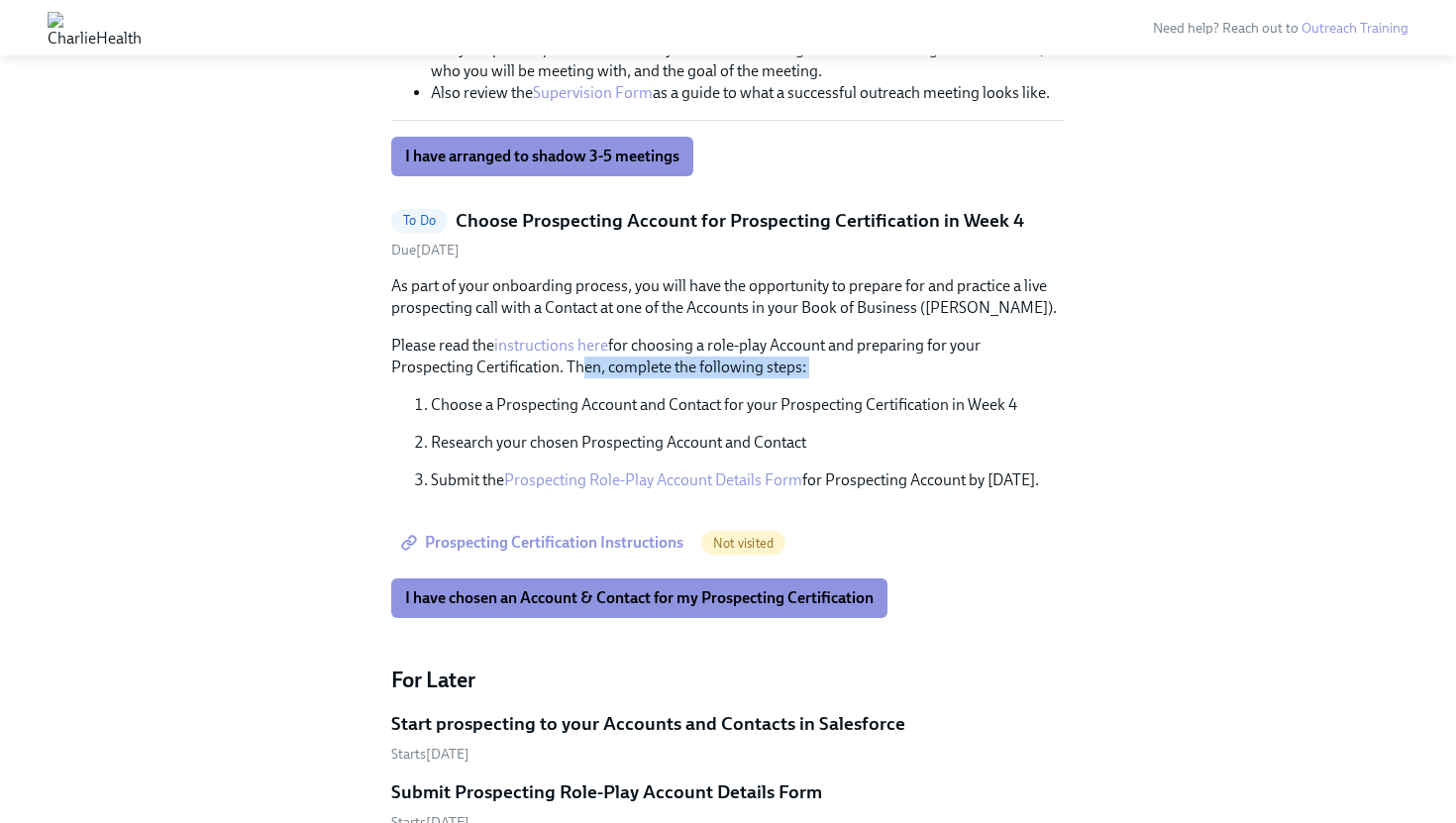 drag, startPoint x: 576, startPoint y: 364, endPoint x: 785, endPoint y: 380, distance: 209.61155 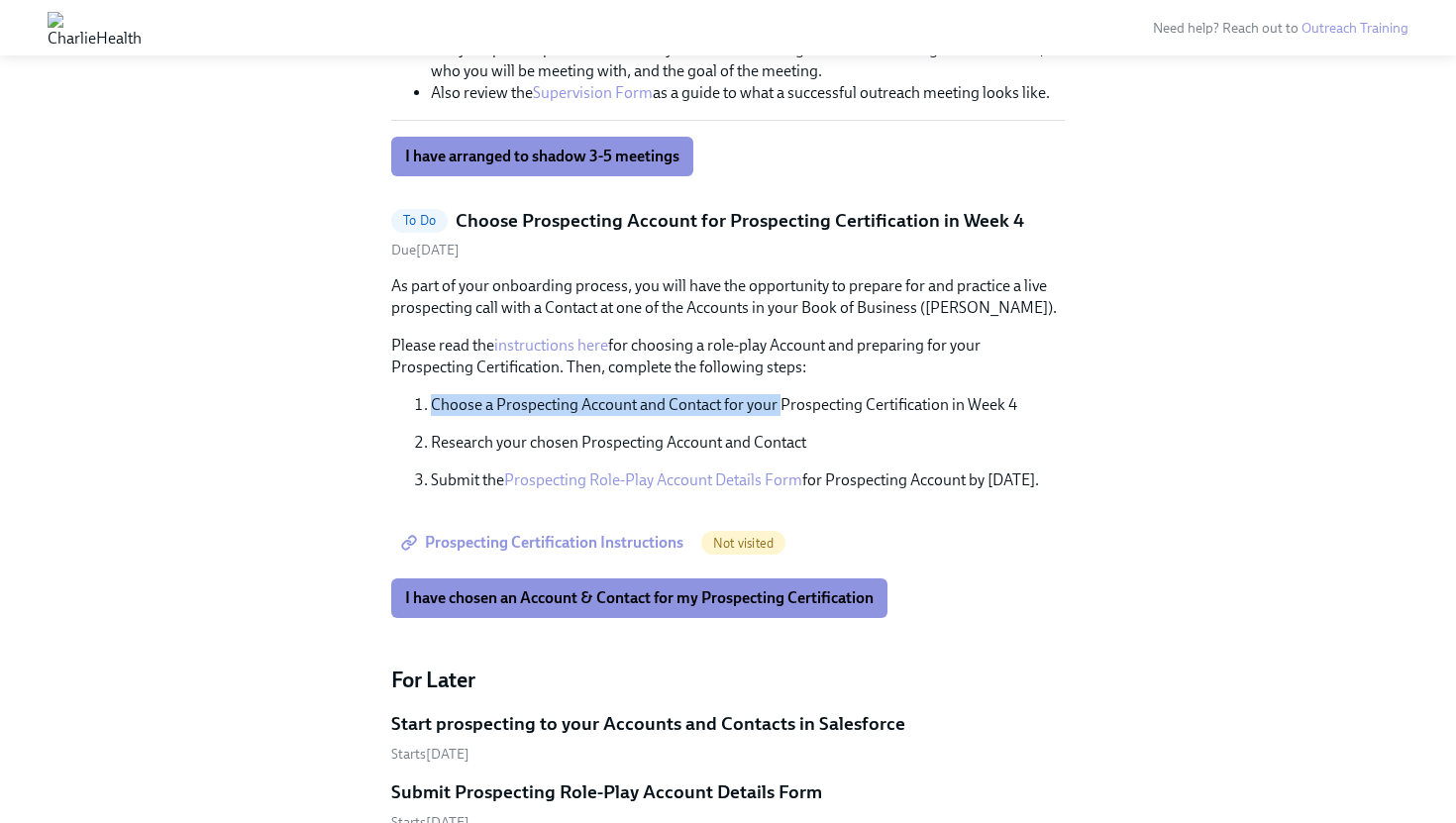 drag, startPoint x: 406, startPoint y: 386, endPoint x: 792, endPoint y: 408, distance: 386.62643 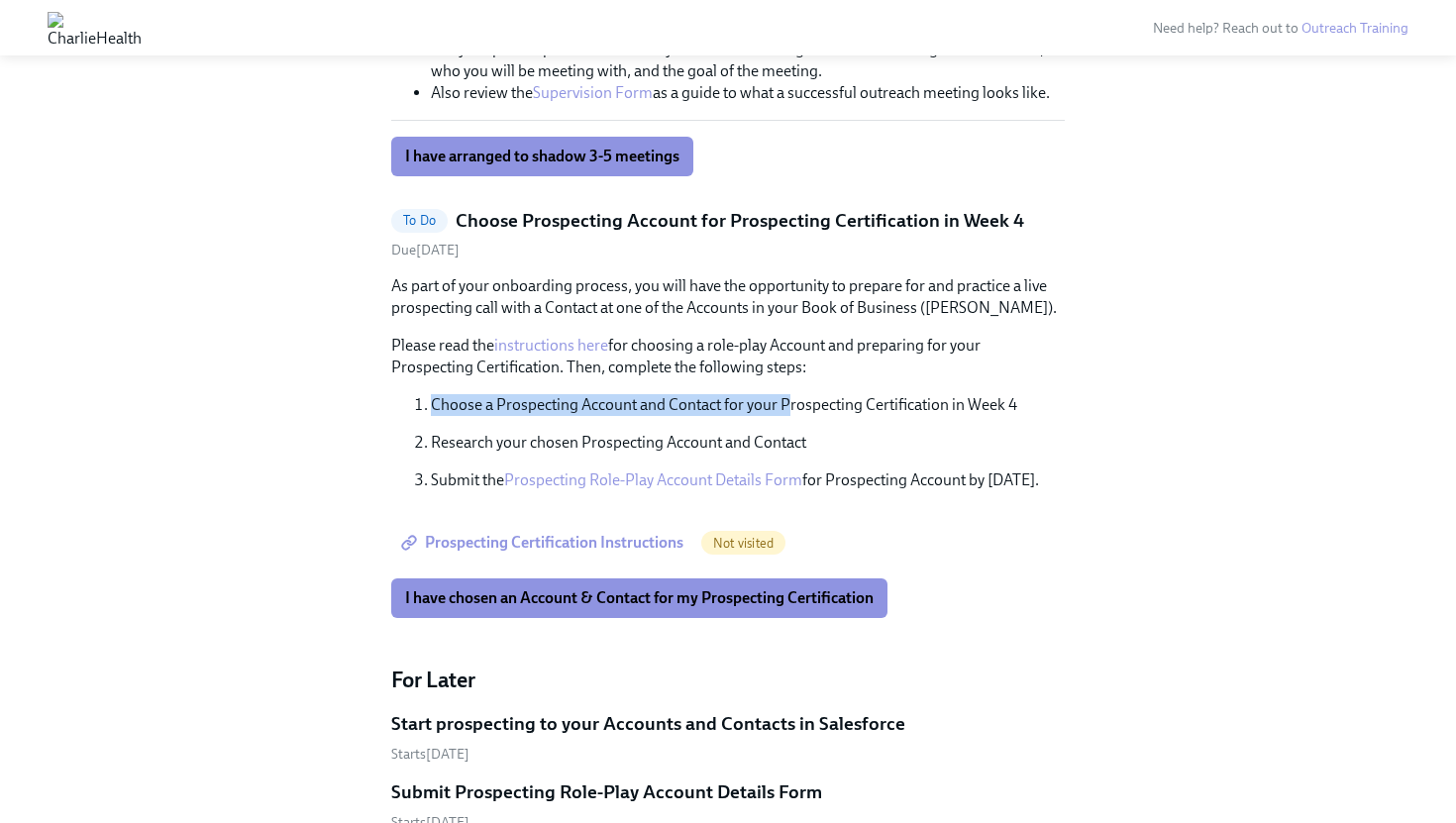 click on "Choose a Prospecting Account and Contact for your Prospecting Certification in Week 4" at bounding box center (748, 405) 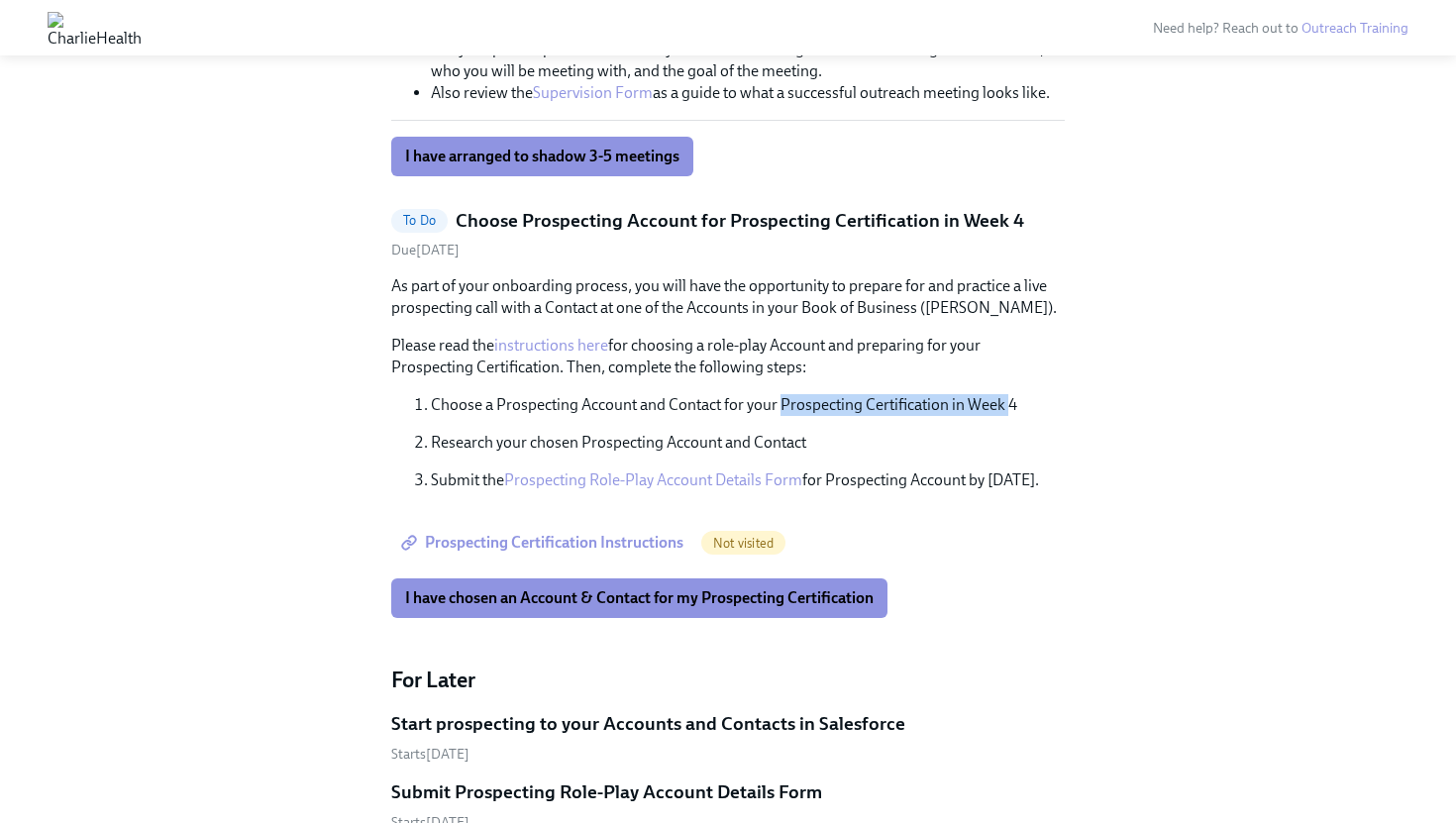 drag, startPoint x: 792, startPoint y: 408, endPoint x: 1004, endPoint y: 415, distance: 212.11553 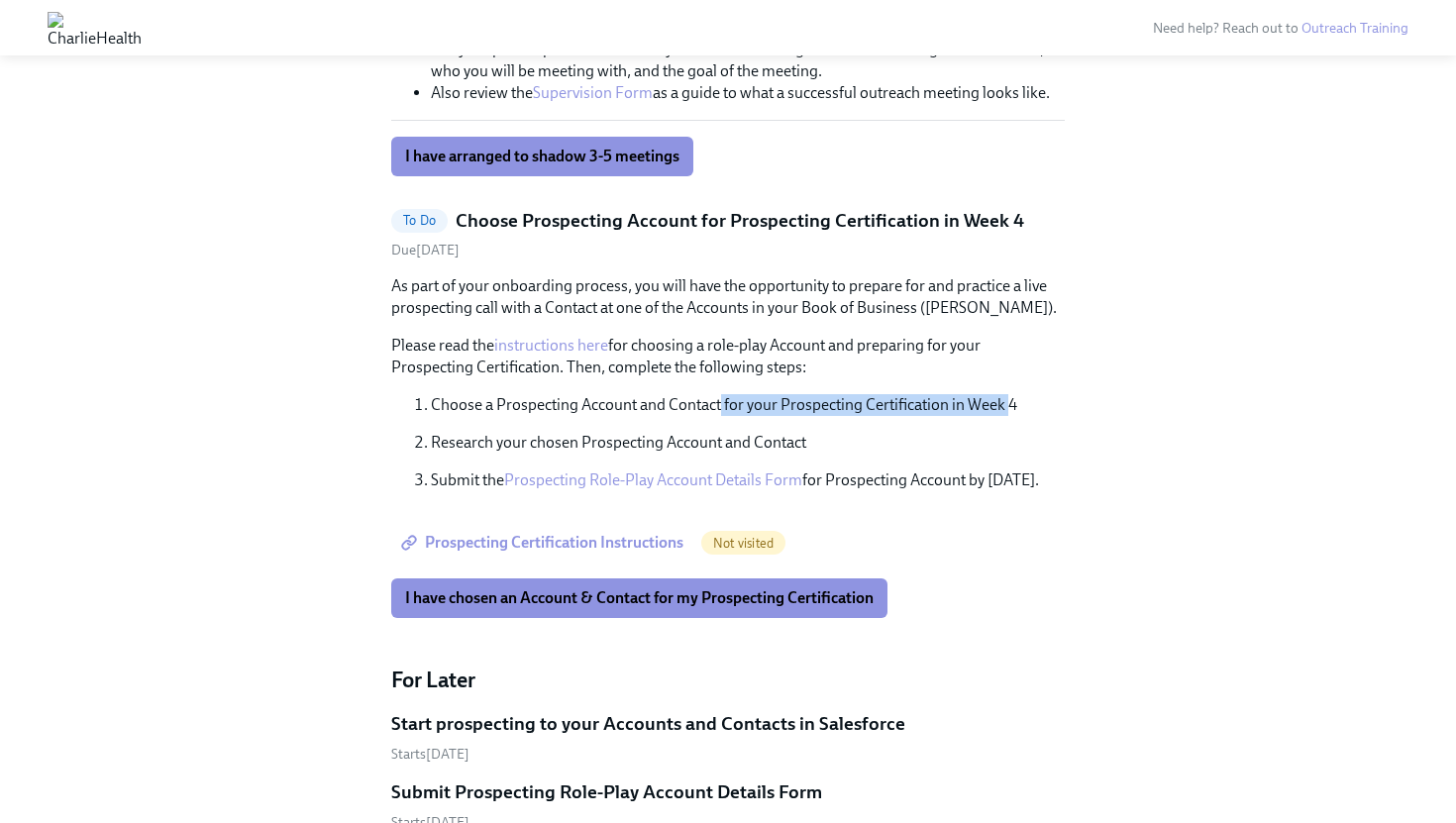 drag, startPoint x: 1004, startPoint y: 415, endPoint x: 722, endPoint y: 410, distance: 282.04432 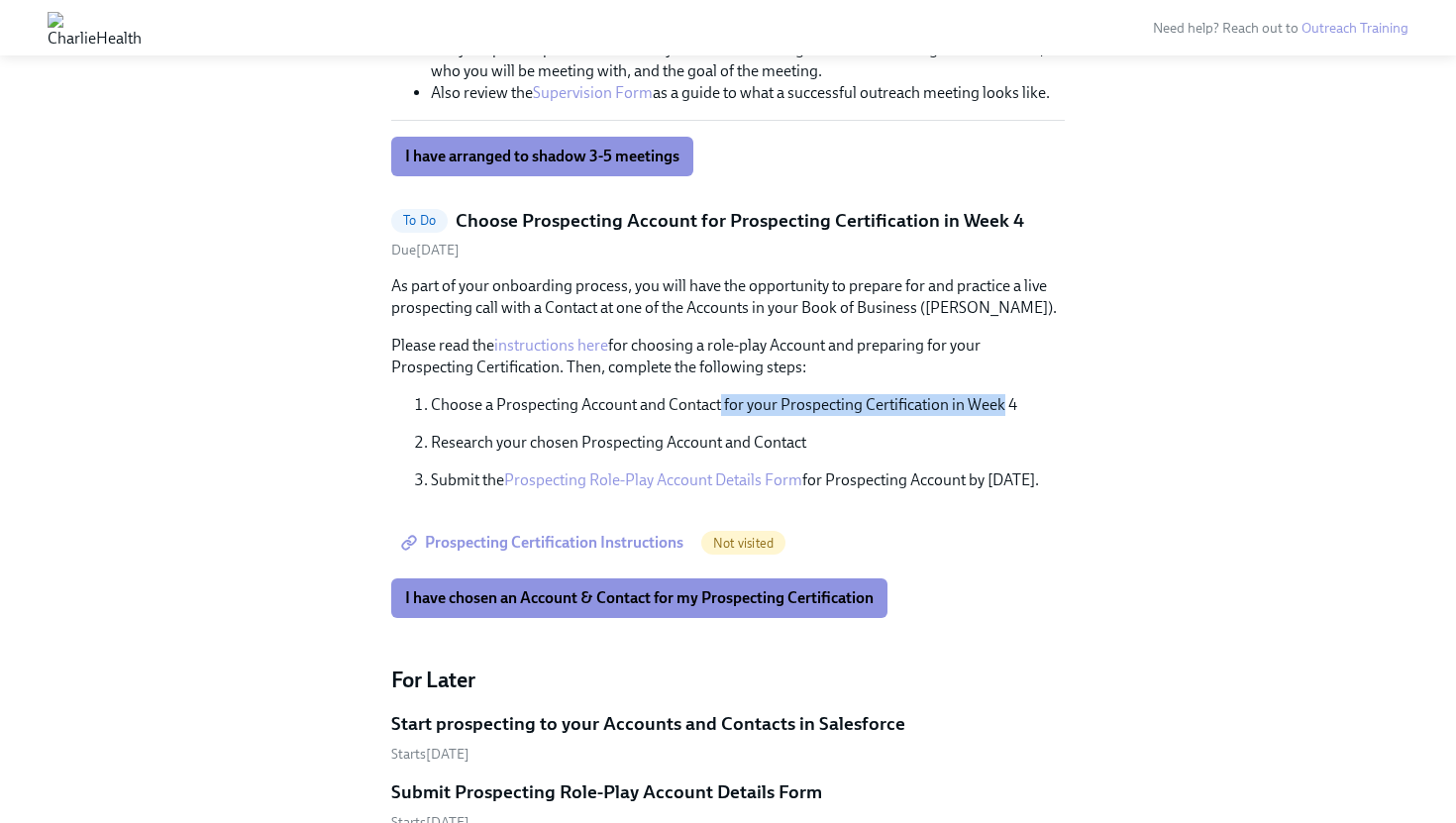 drag, startPoint x: 722, startPoint y: 410, endPoint x: 993, endPoint y: 405, distance: 271.04612 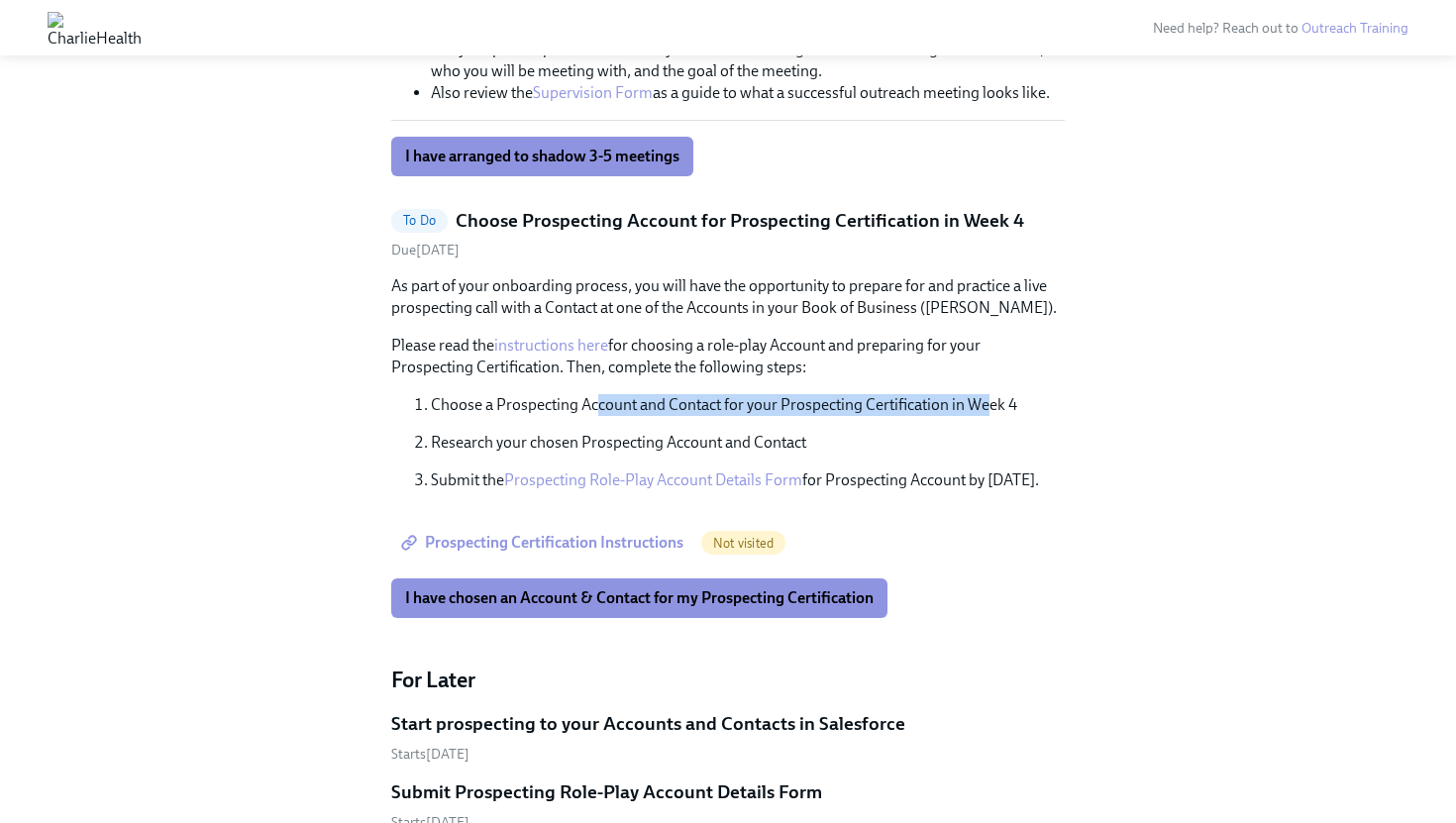 drag, startPoint x: 983, startPoint y: 406, endPoint x: 599, endPoint y: 406, distance: 384 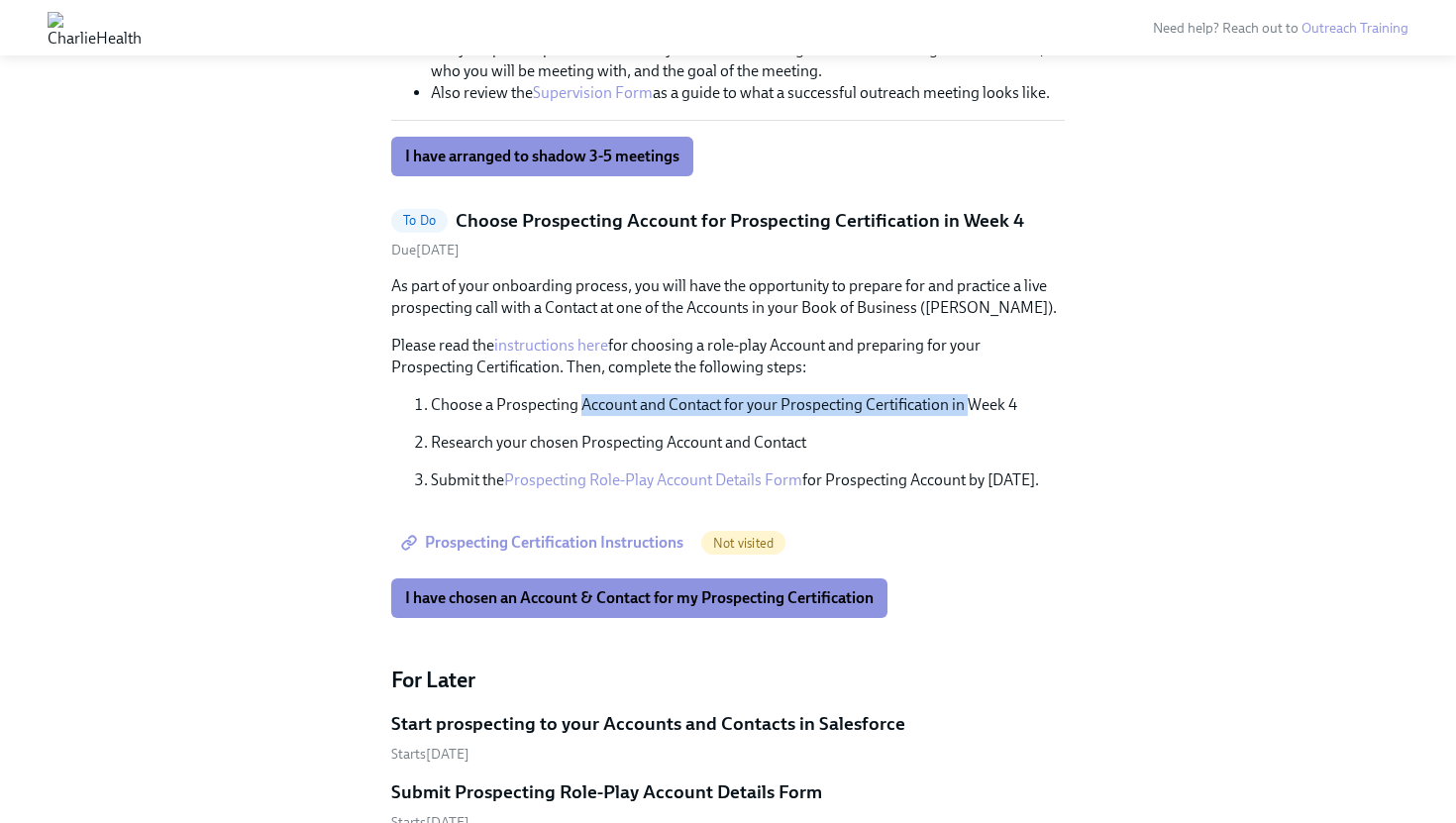 drag, startPoint x: 599, startPoint y: 406, endPoint x: 963, endPoint y: 408, distance: 364.00549 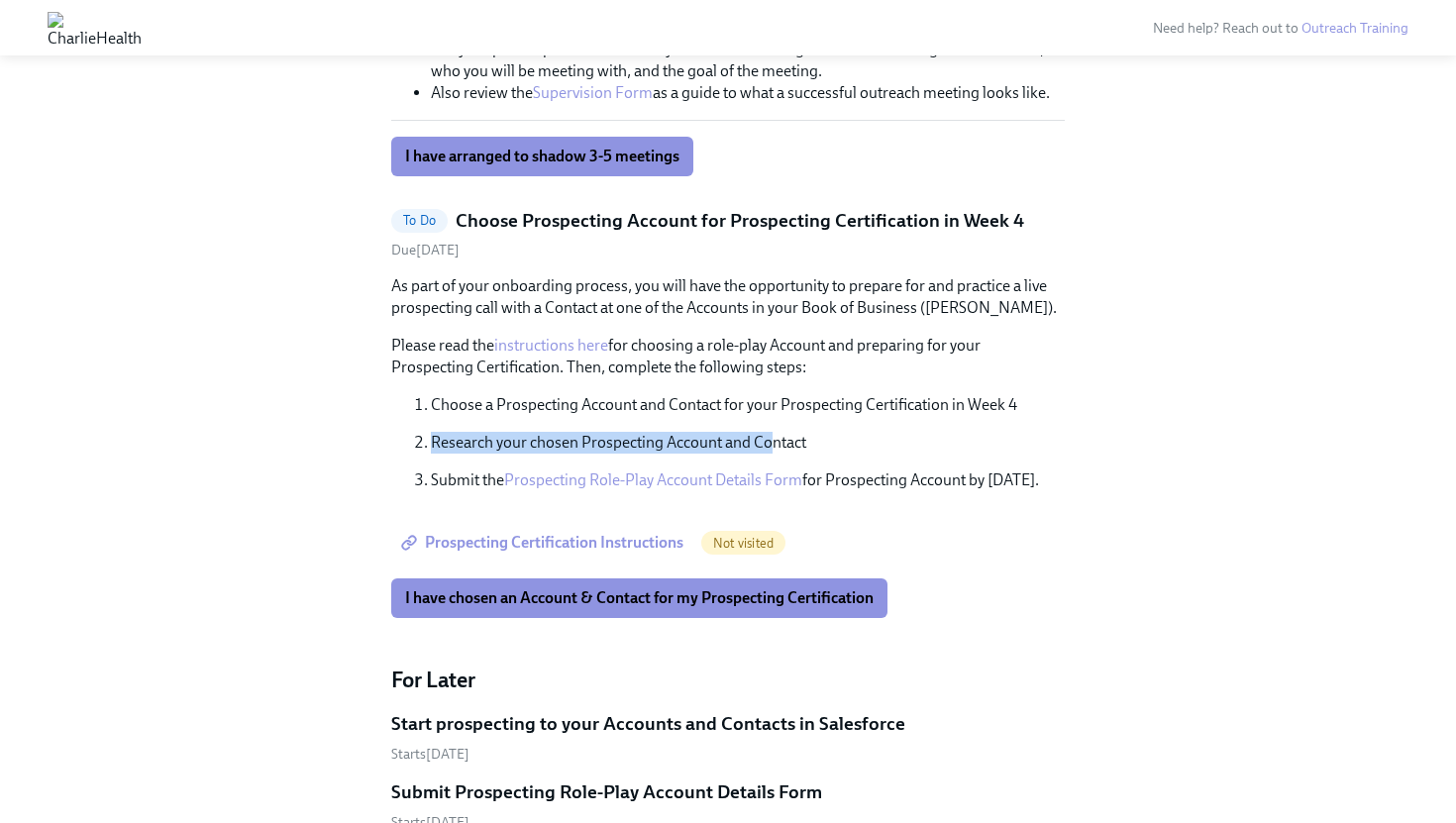 drag, startPoint x: 519, startPoint y: 431, endPoint x: 775, endPoint y: 448, distance: 256.56383 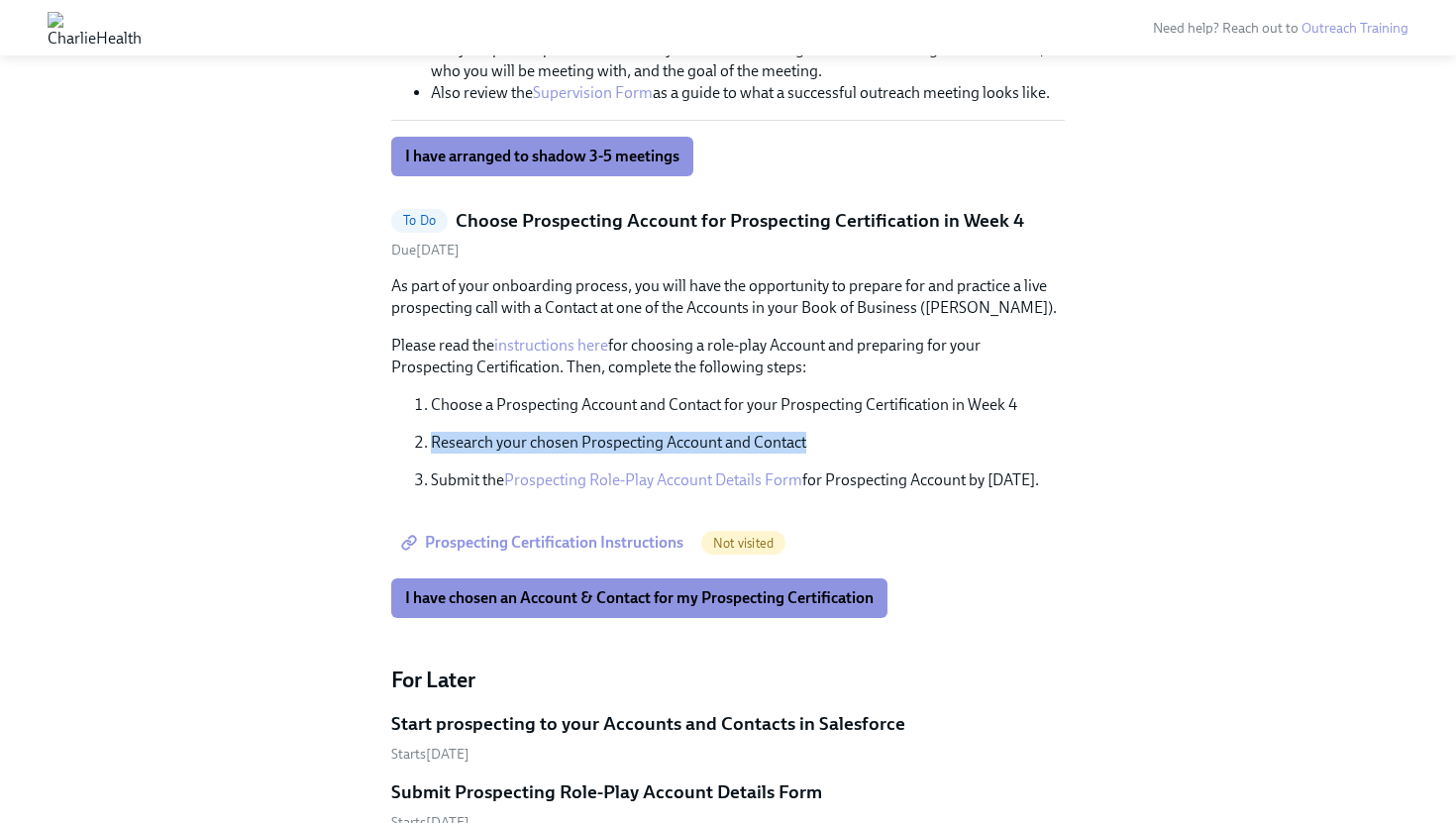 drag, startPoint x: 775, startPoint y: 448, endPoint x: 531, endPoint y: 414, distance: 246.35746 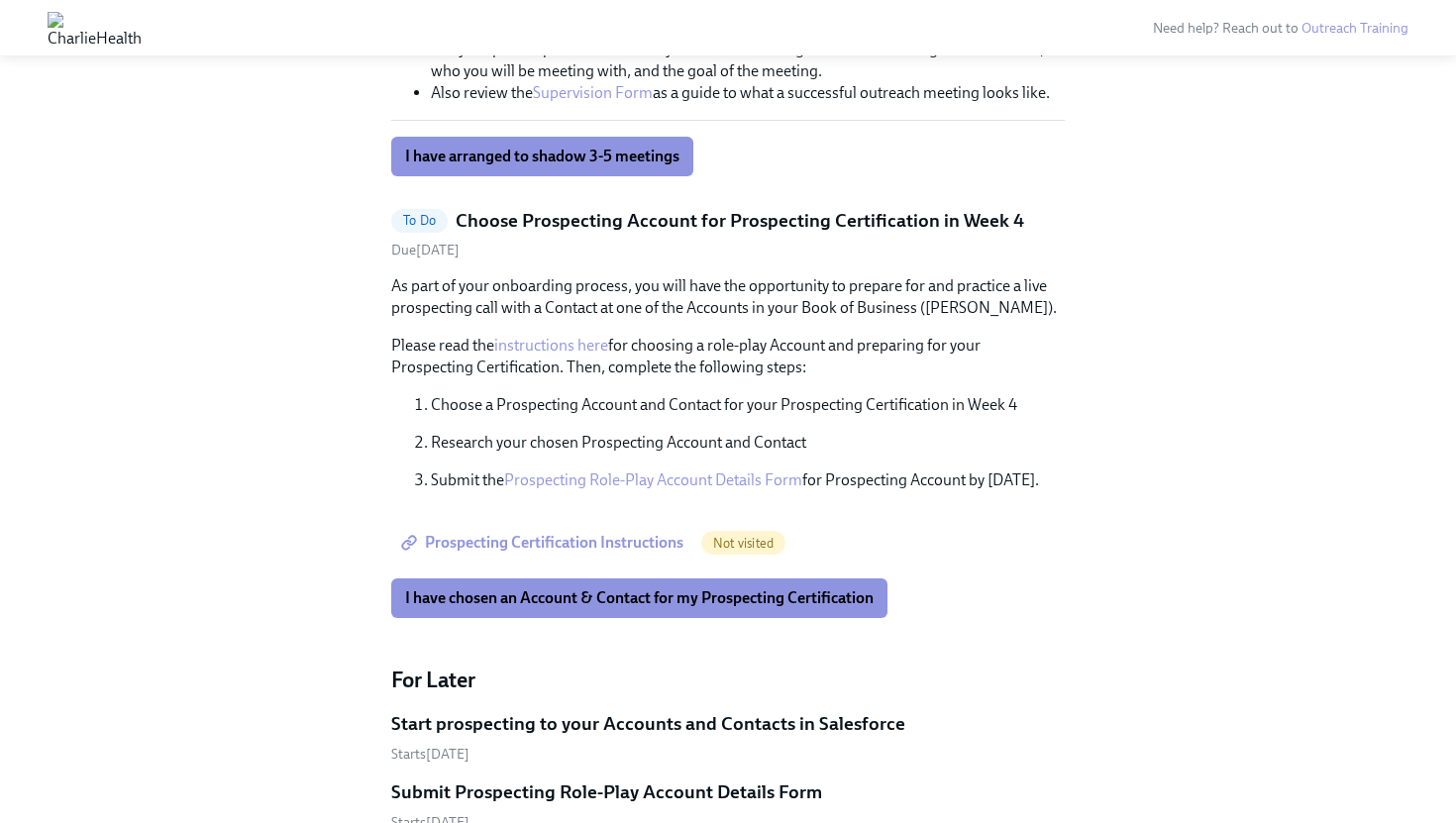 drag, startPoint x: 444, startPoint y: 502, endPoint x: 710, endPoint y: 502, distance: 266 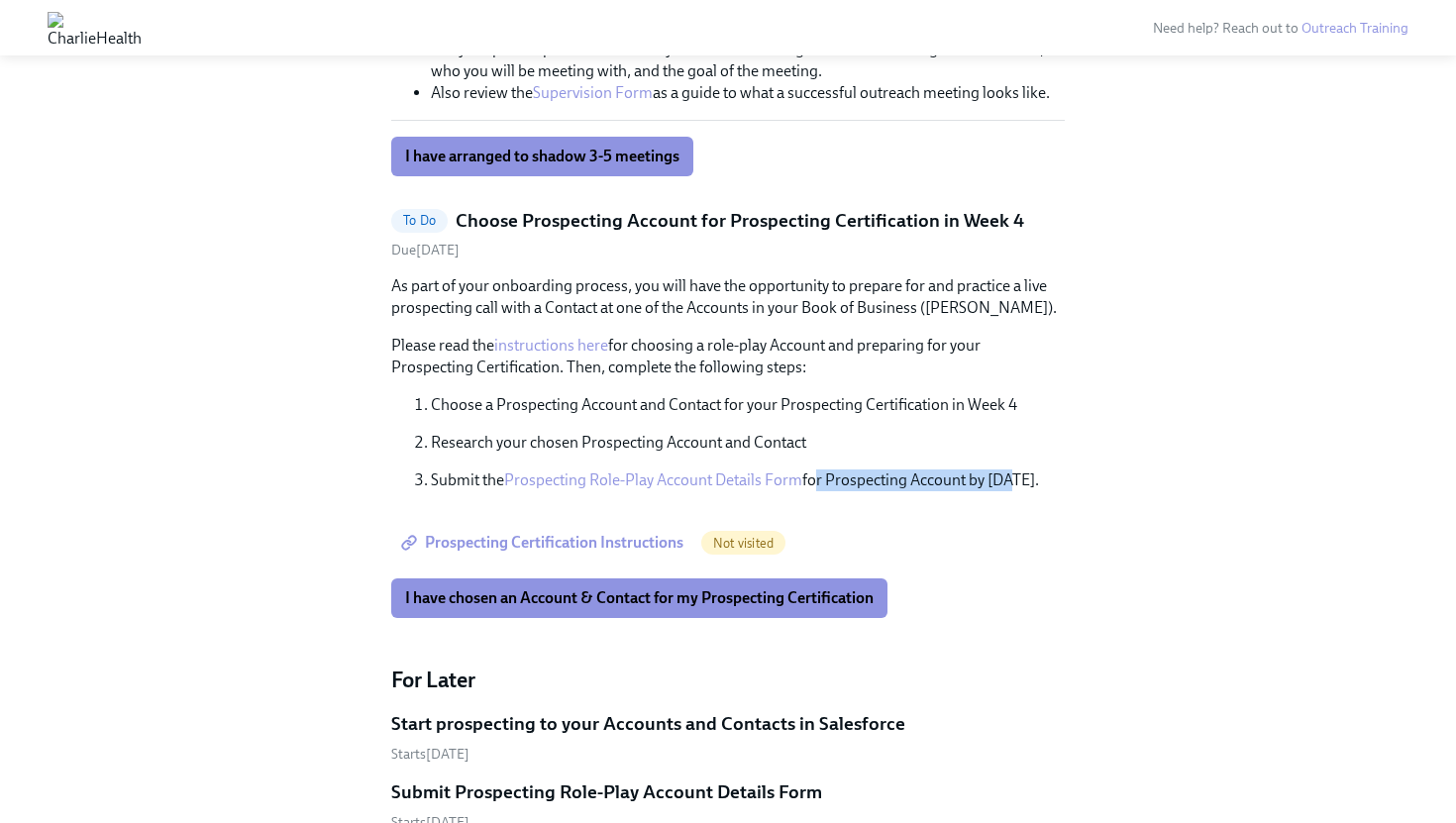 drag, startPoint x: 815, startPoint y: 479, endPoint x: 1005, endPoint y: 486, distance: 190.1289 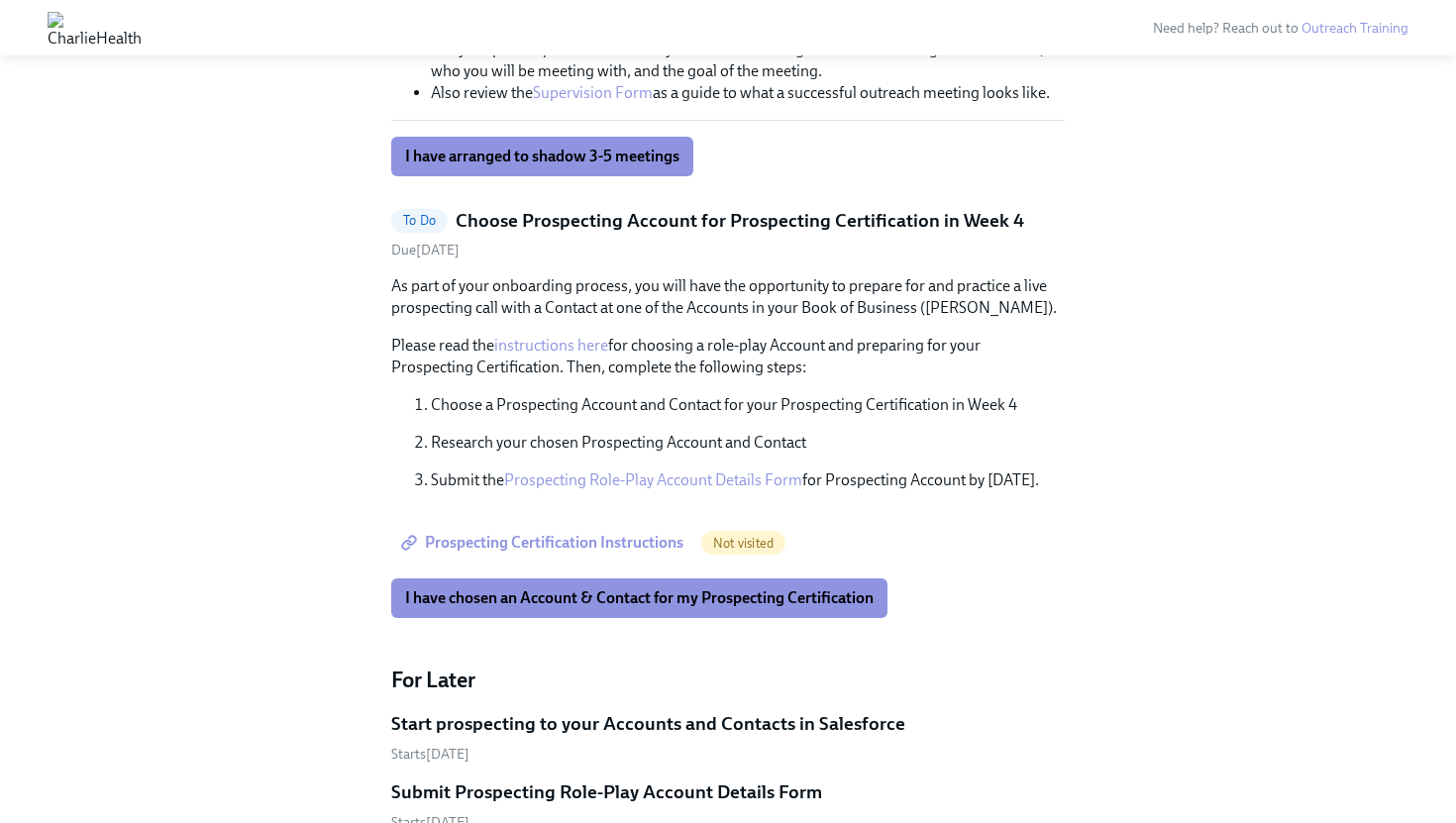 click on "Prospecting Certification Instructions" at bounding box center (544, 543) 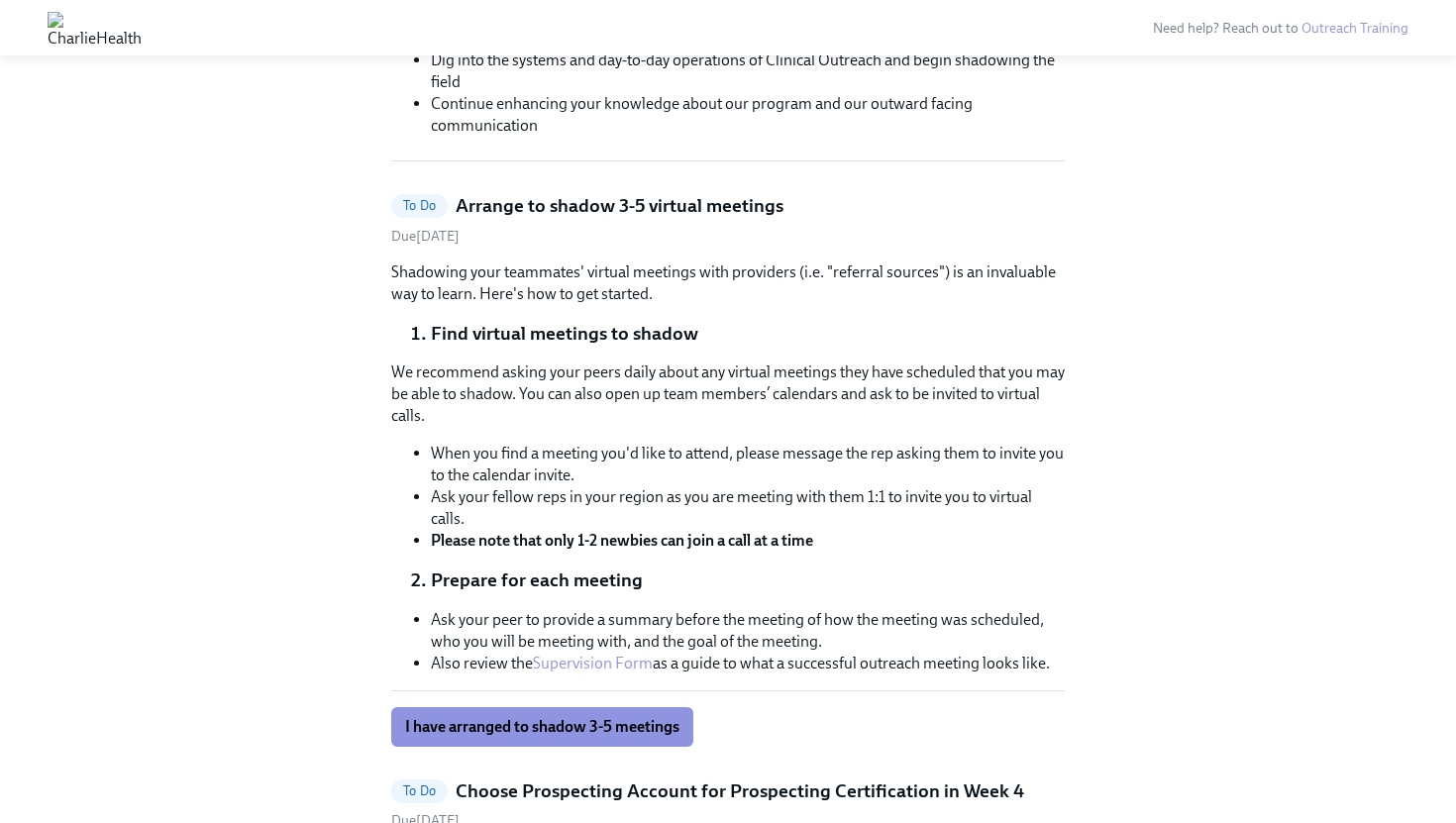 scroll, scrollTop: 696, scrollLeft: 0, axis: vertical 